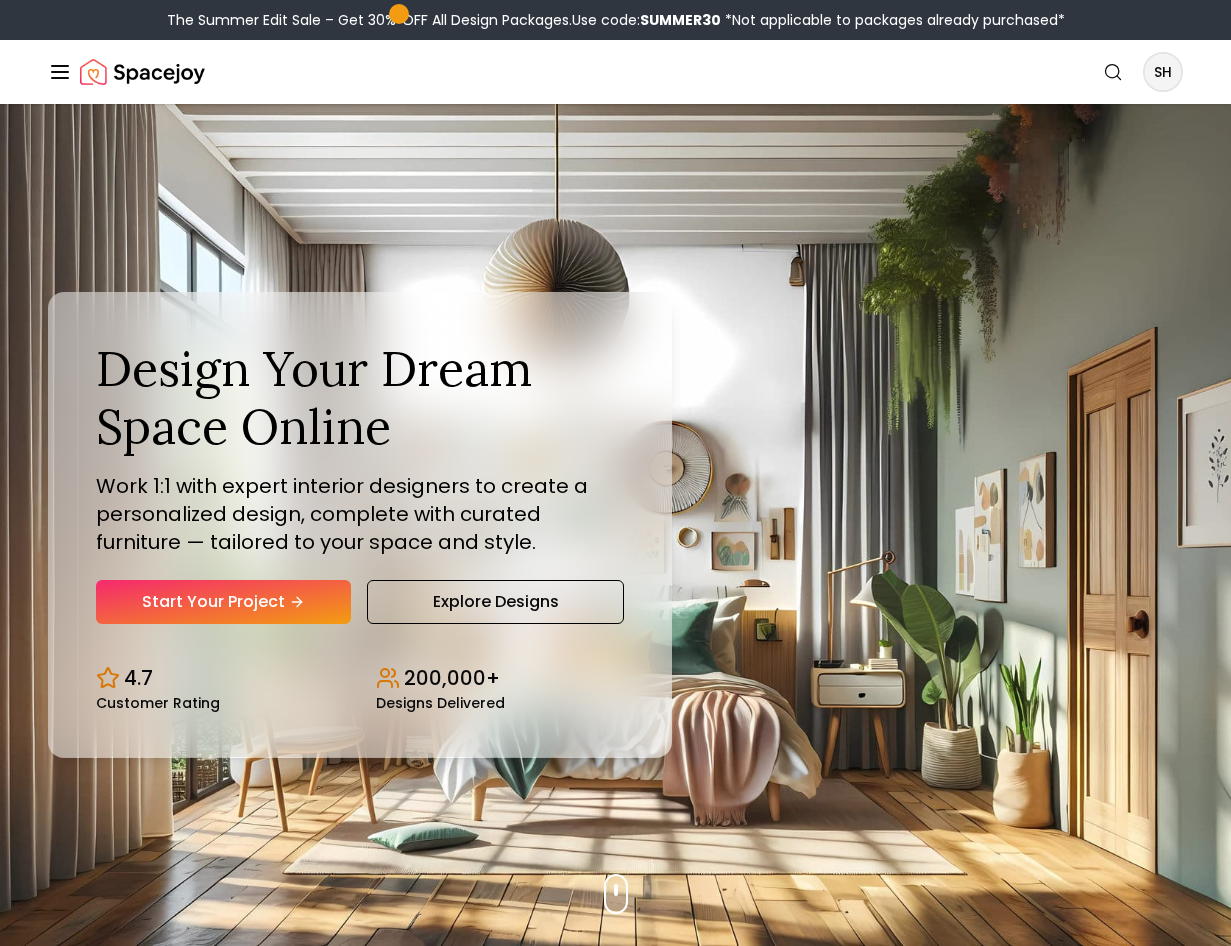 scroll, scrollTop: 0, scrollLeft: 0, axis: both 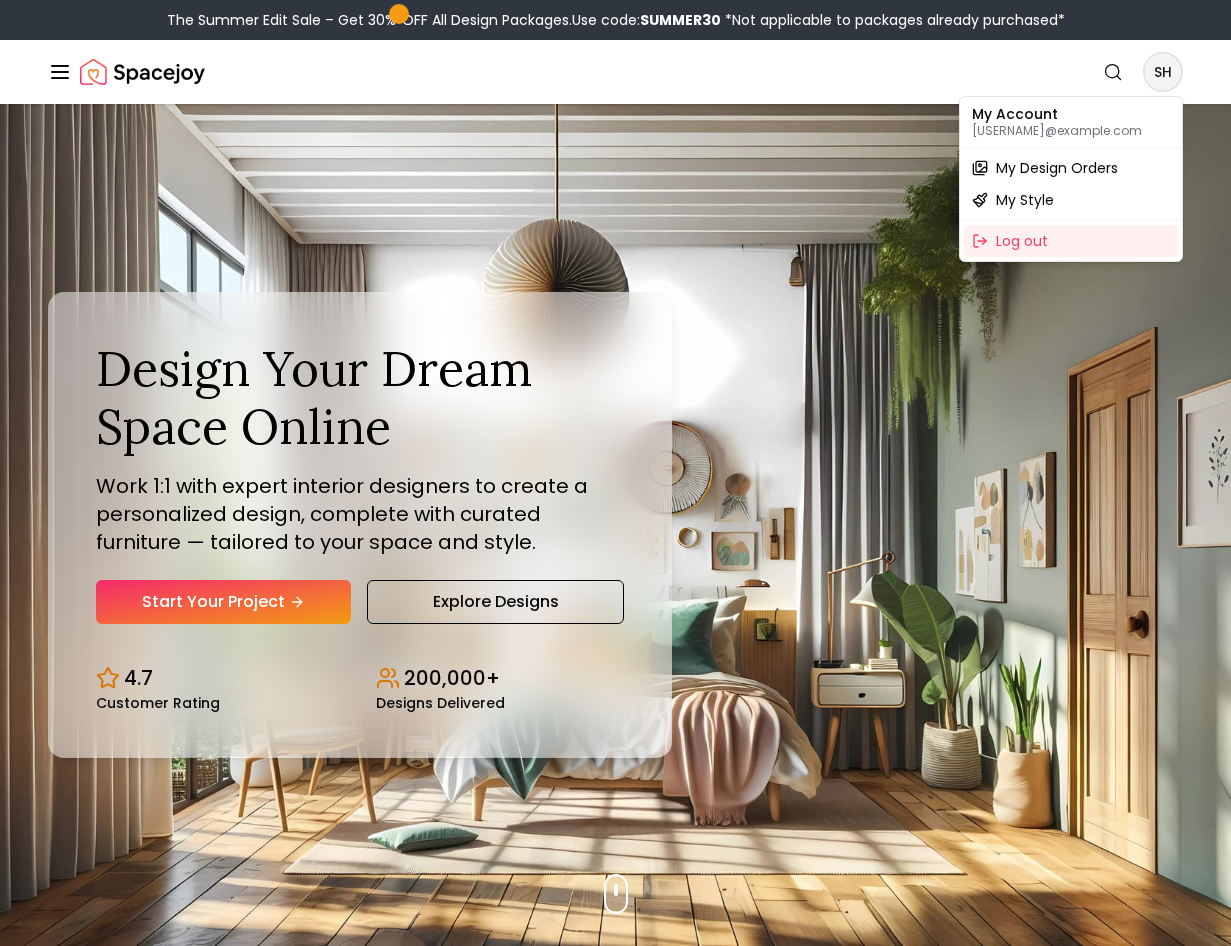 click on "The Summer Edit Sale – Get 30% OFF All Design Packages.  Use code:  SUMMER30   *Not applicable to packages already purchased* Spacejoy Search SH How It Works   Design Portfolio   Pricing Shop Search Start Your Project   SHANICE Design Your Dream Space Online Work 1:1 with expert interior designers to create a personalized design, complete with curated furniture — tailored to your space and style. Start Your Project   Explore Designs 4.7 Customer Rating 200,000+ Designs Delivered Design Your Dream Space Online Work 1:1 with expert interior designers to create a personalized design, complete with curated furniture — tailored to your space and style. Start Your Project   Explore Designs 4.7 Customer Rating 200,000+ Designs Delivered The Summer Edit Sale Get 30% OFF on all Design Packages Get Started   Summer Splash Sale Up to 60% OFF on Furniture & Decor Shop Now   Get Matched with Expert Interior Designers Online! Angela Amore Designer Tina Martidelcampo Designer Christina Manzo Designer Hannah James   1" at bounding box center (615, 5981) 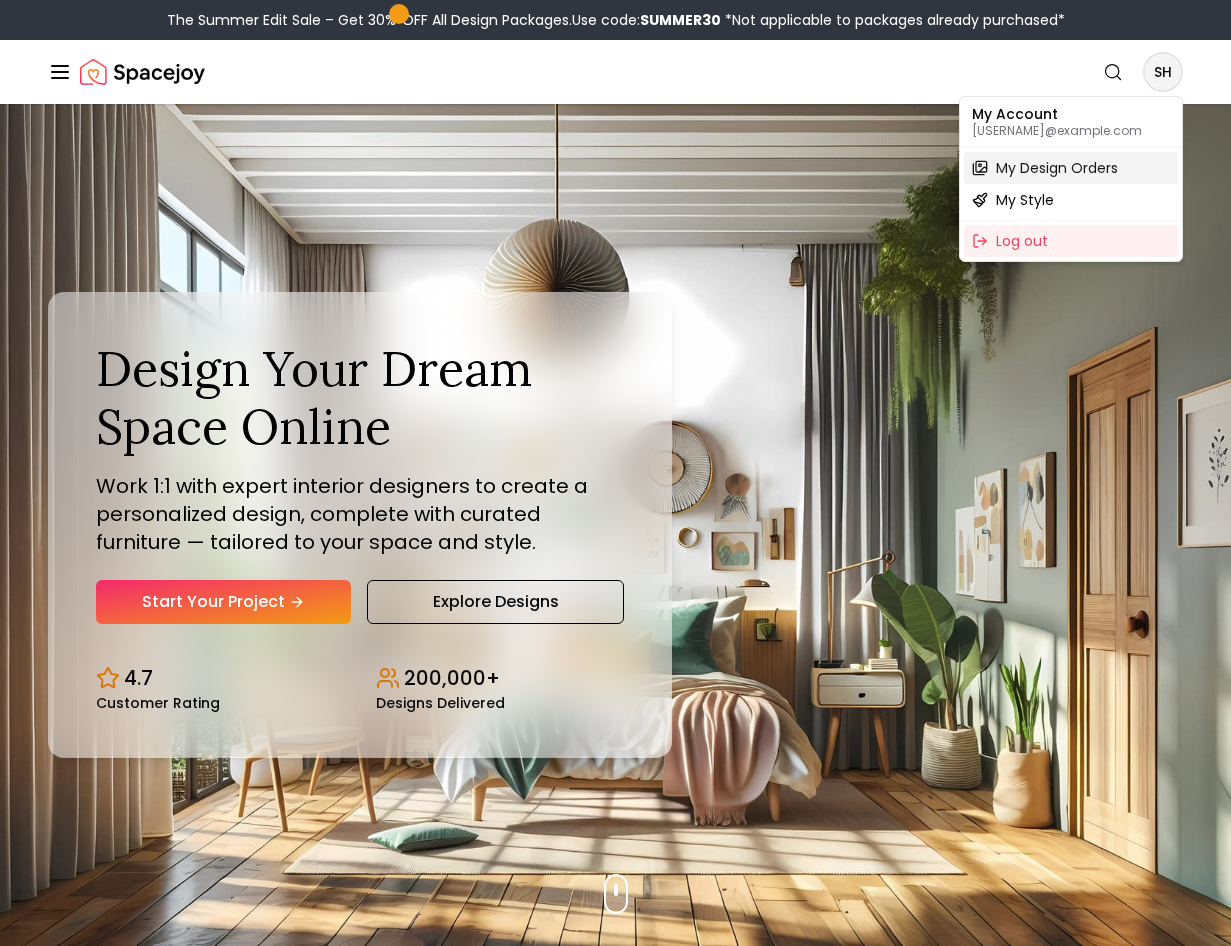 click on "My Design Orders" at bounding box center (1057, 168) 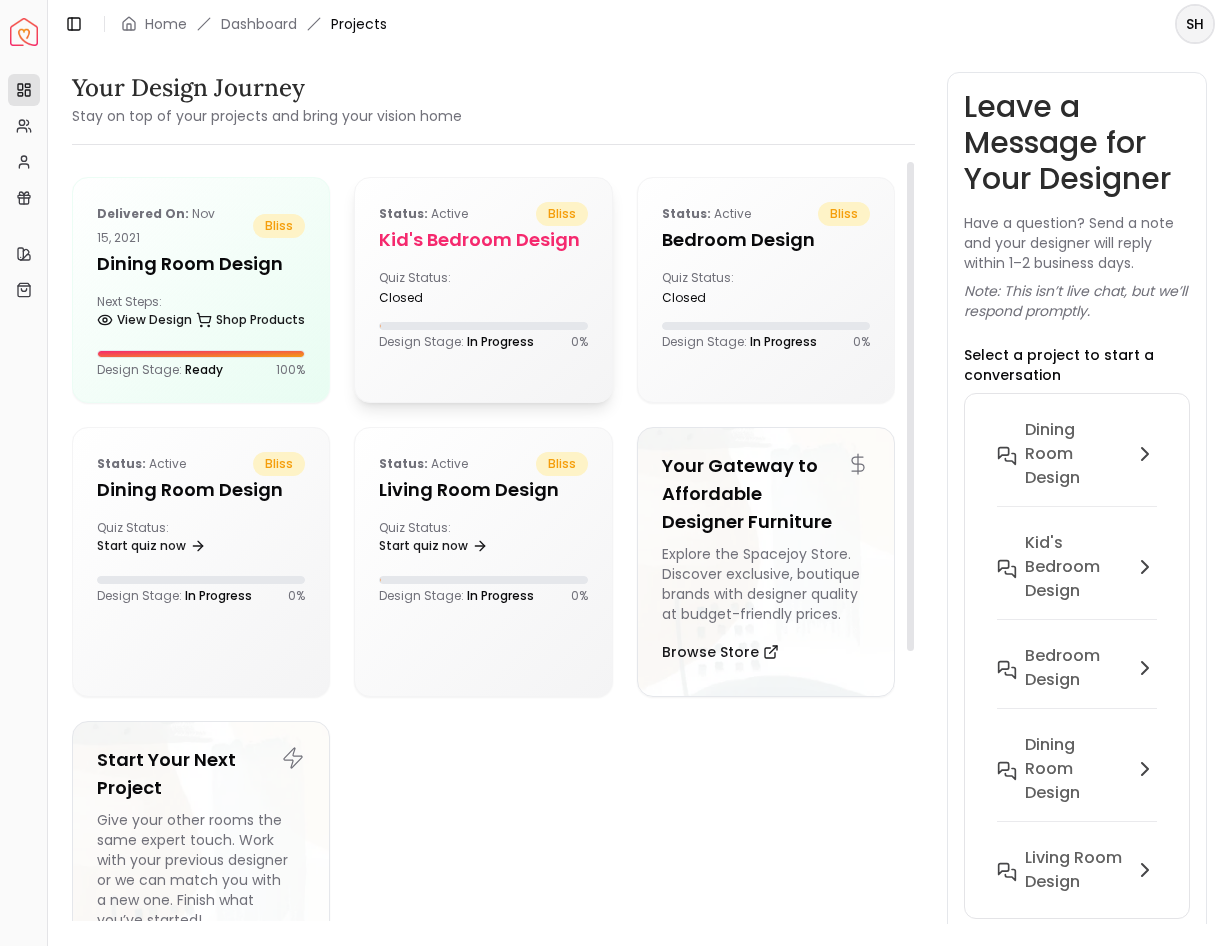 click on "Quiz Status: closed" at bounding box center (483, 288) 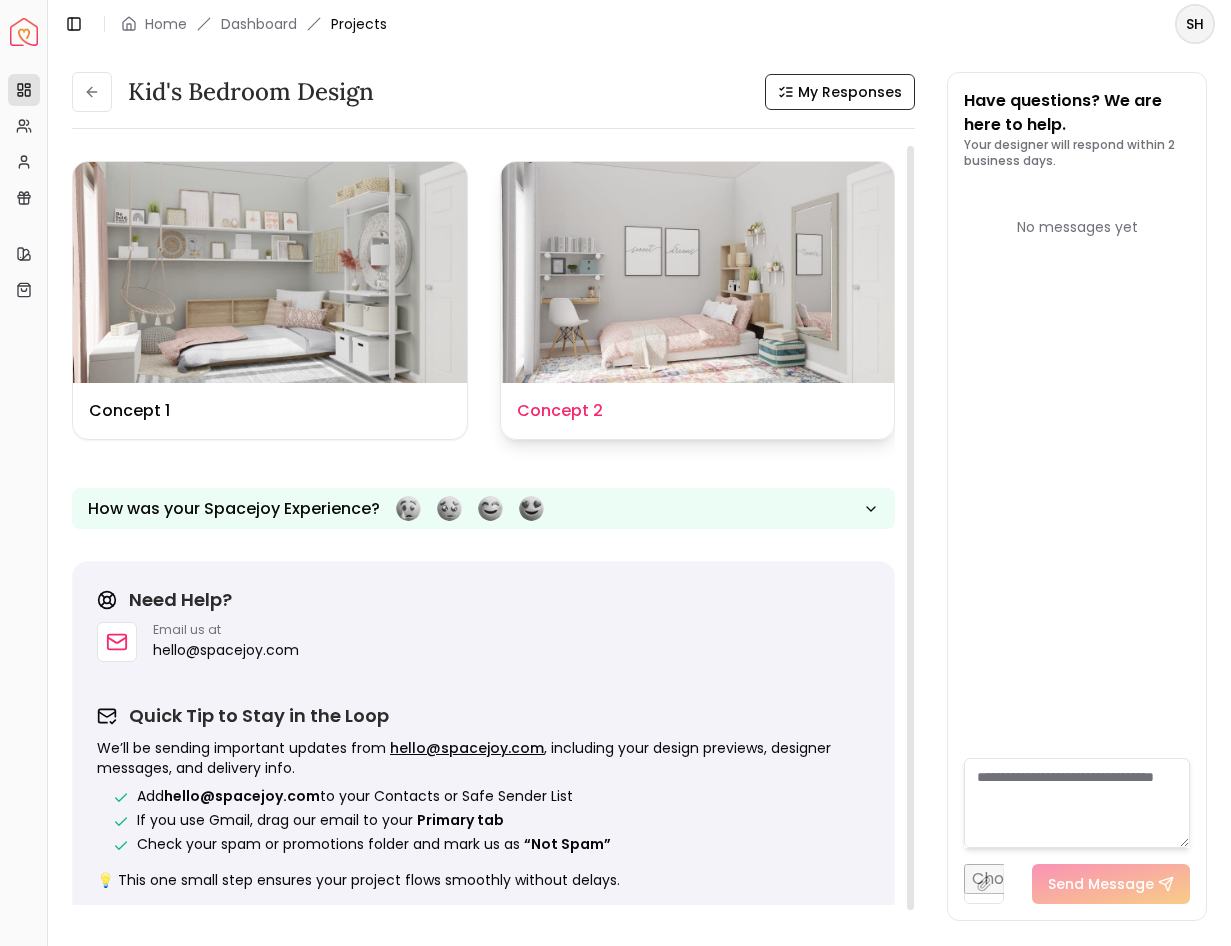 click at bounding box center [698, 272] 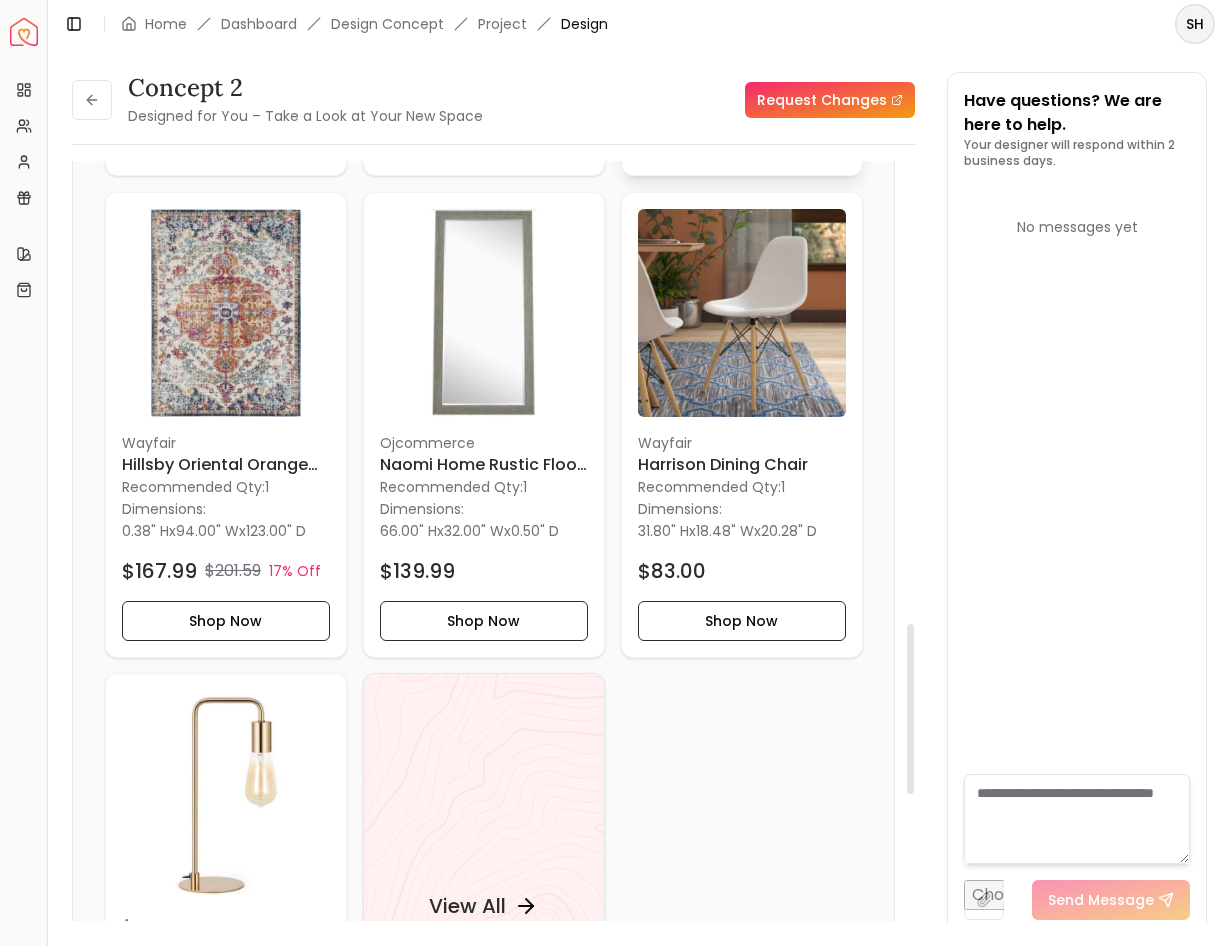 scroll, scrollTop: 2707, scrollLeft: 0, axis: vertical 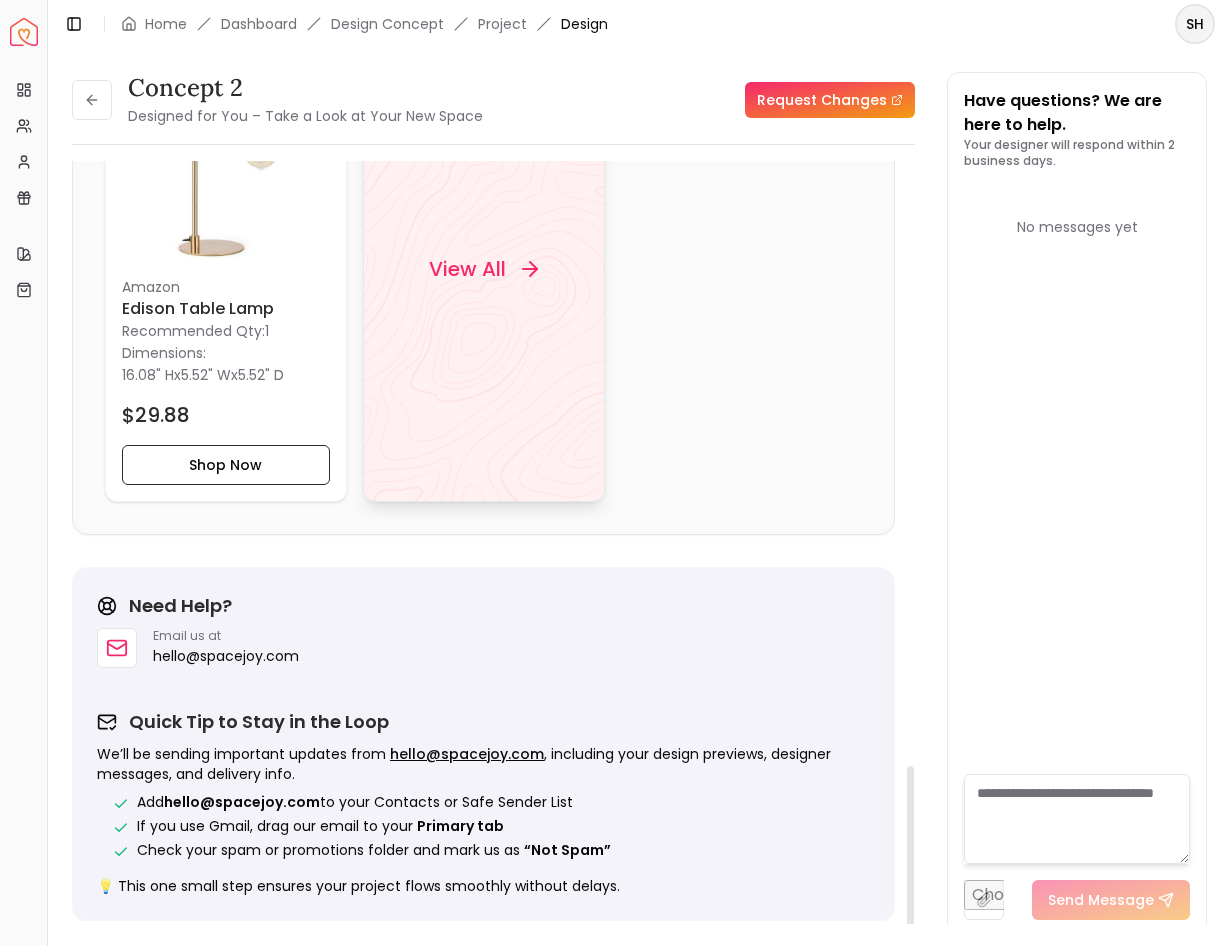 click on "View All" at bounding box center (484, 269) 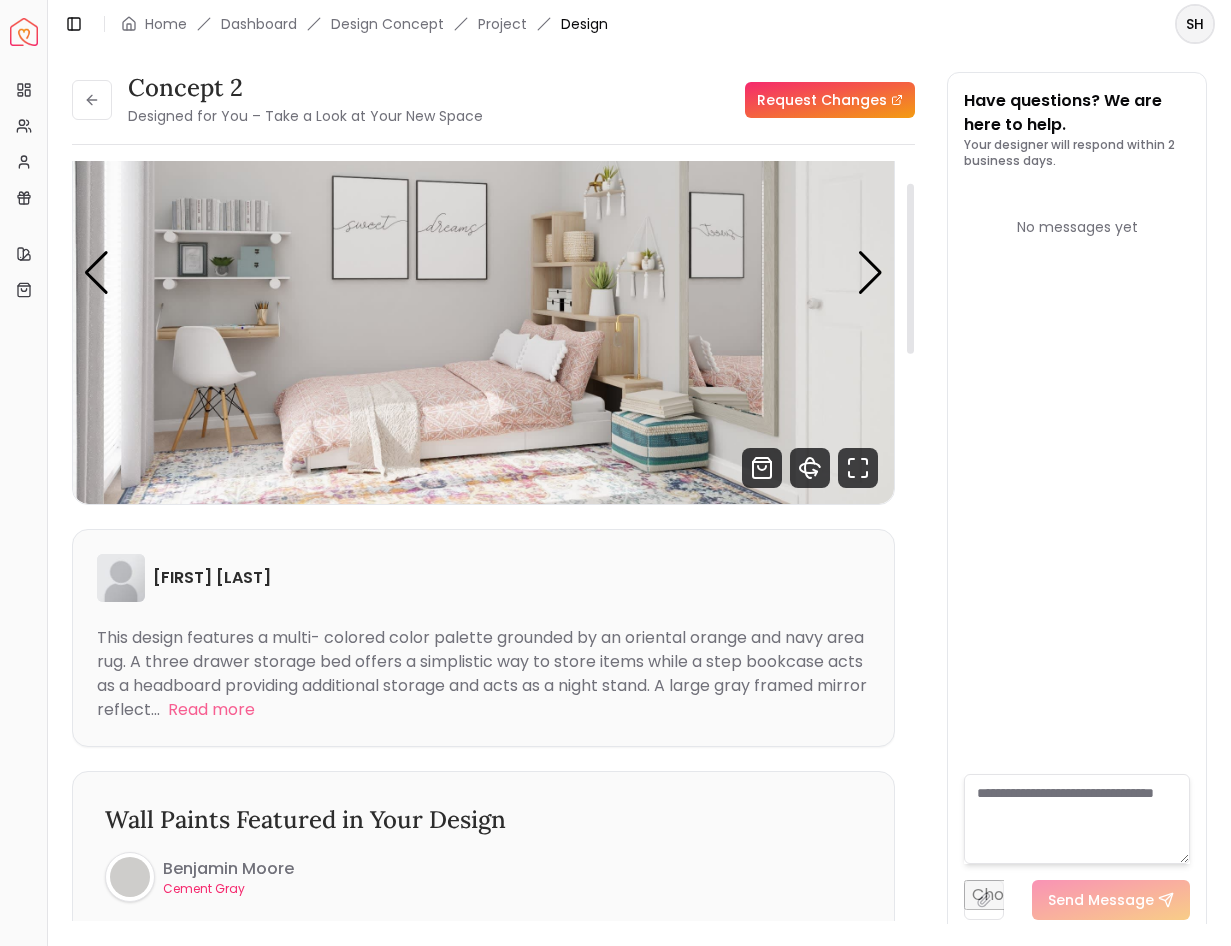 scroll, scrollTop: 0, scrollLeft: 0, axis: both 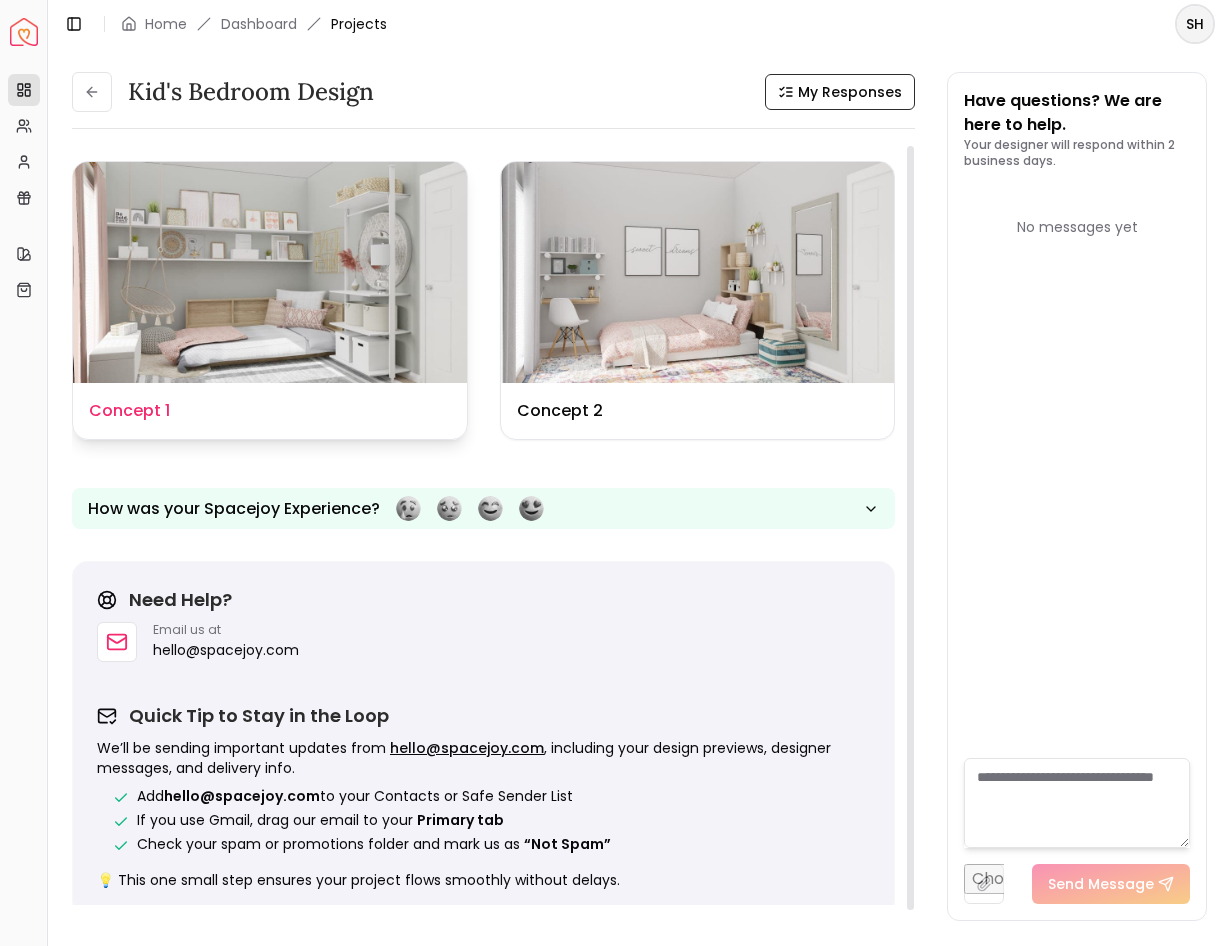 click on "Design Name Concept 1" at bounding box center (270, 411) 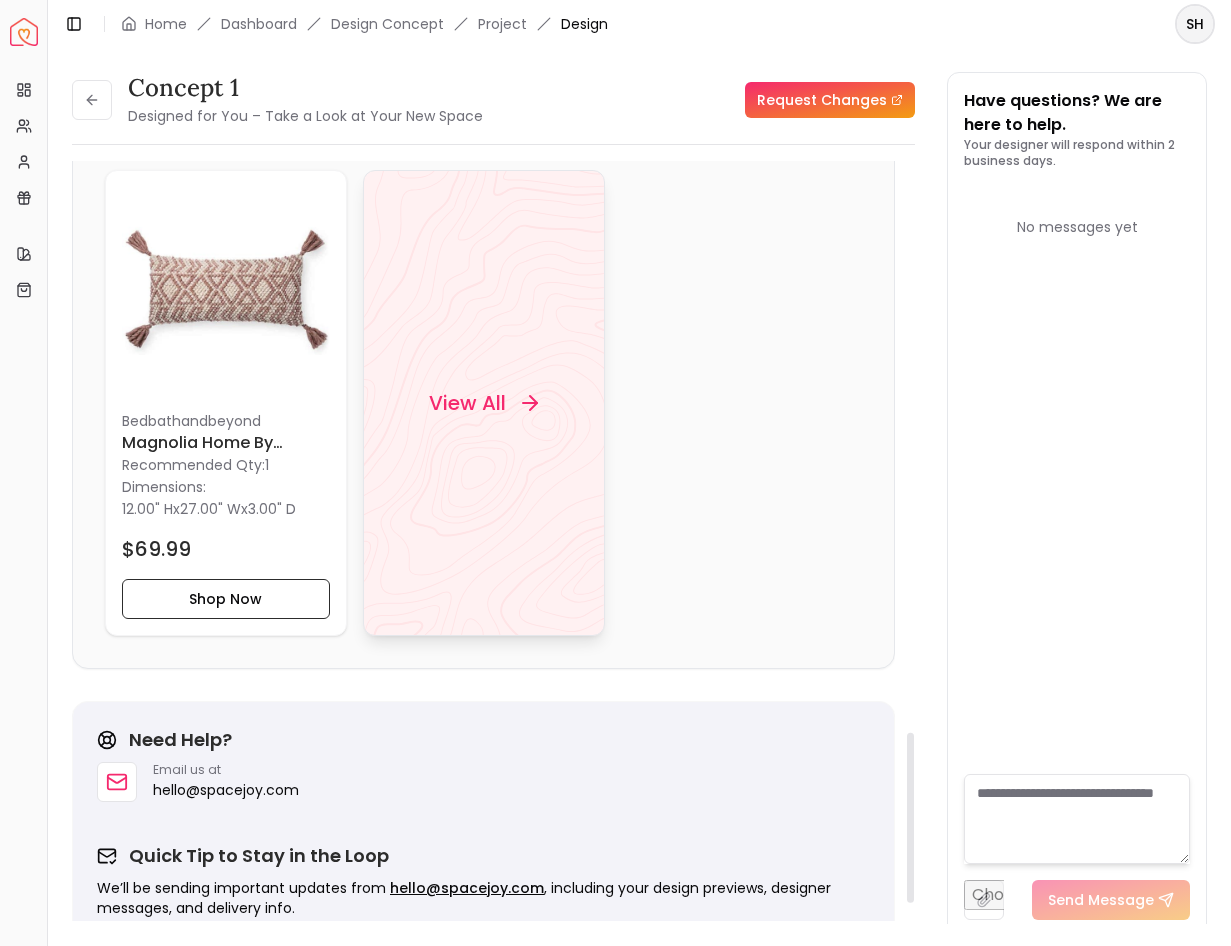 scroll, scrollTop: 2622, scrollLeft: 0, axis: vertical 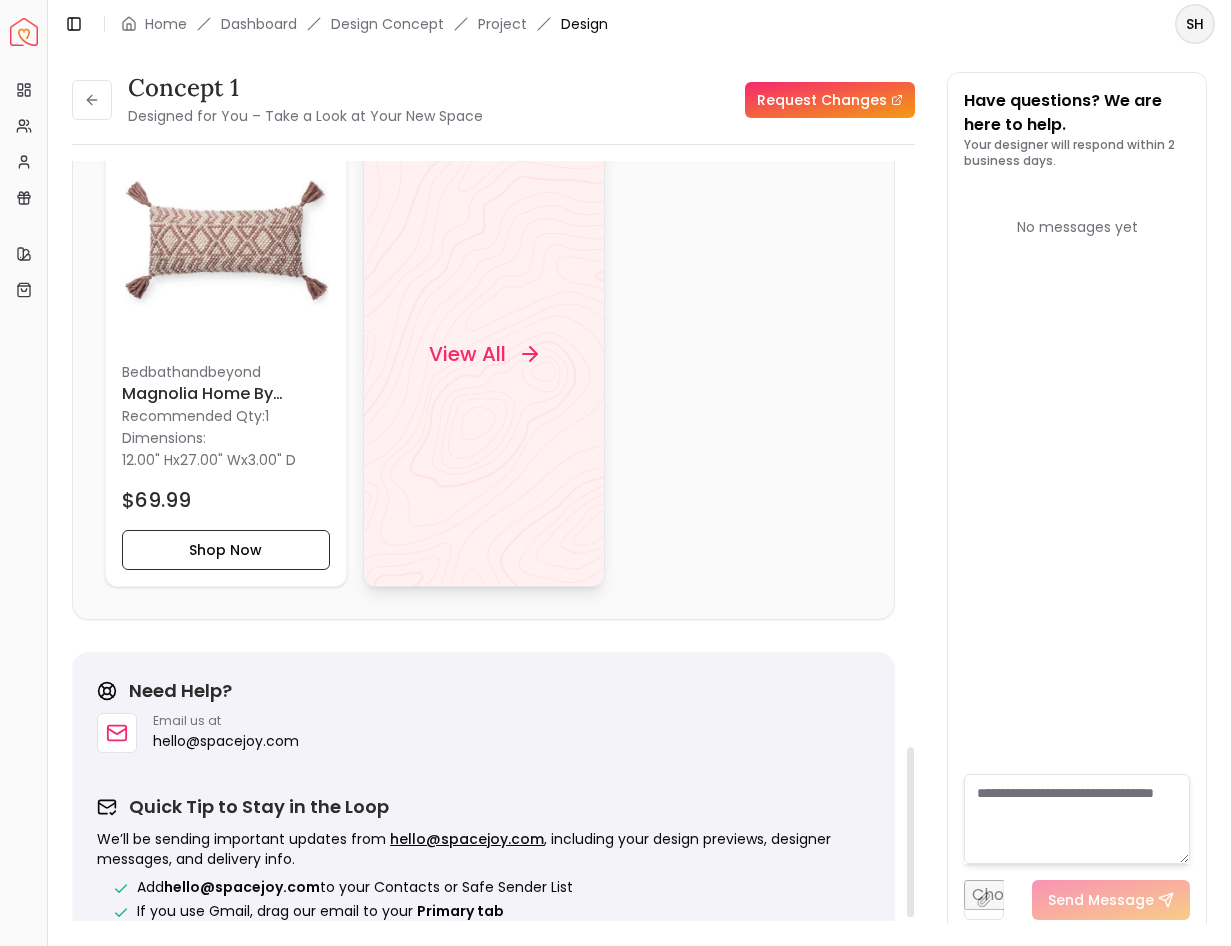 click on "View All" at bounding box center (484, 354) 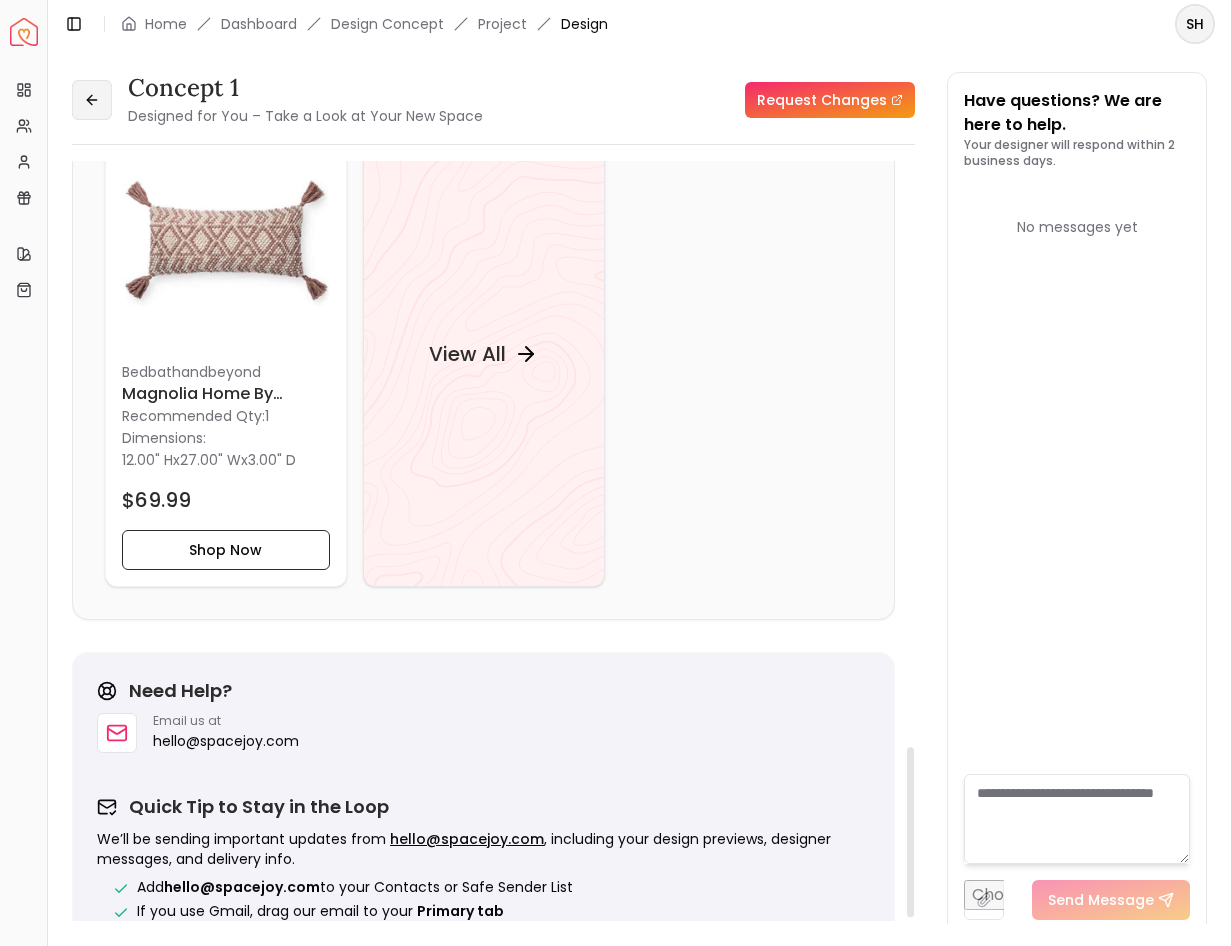 click at bounding box center (92, 100) 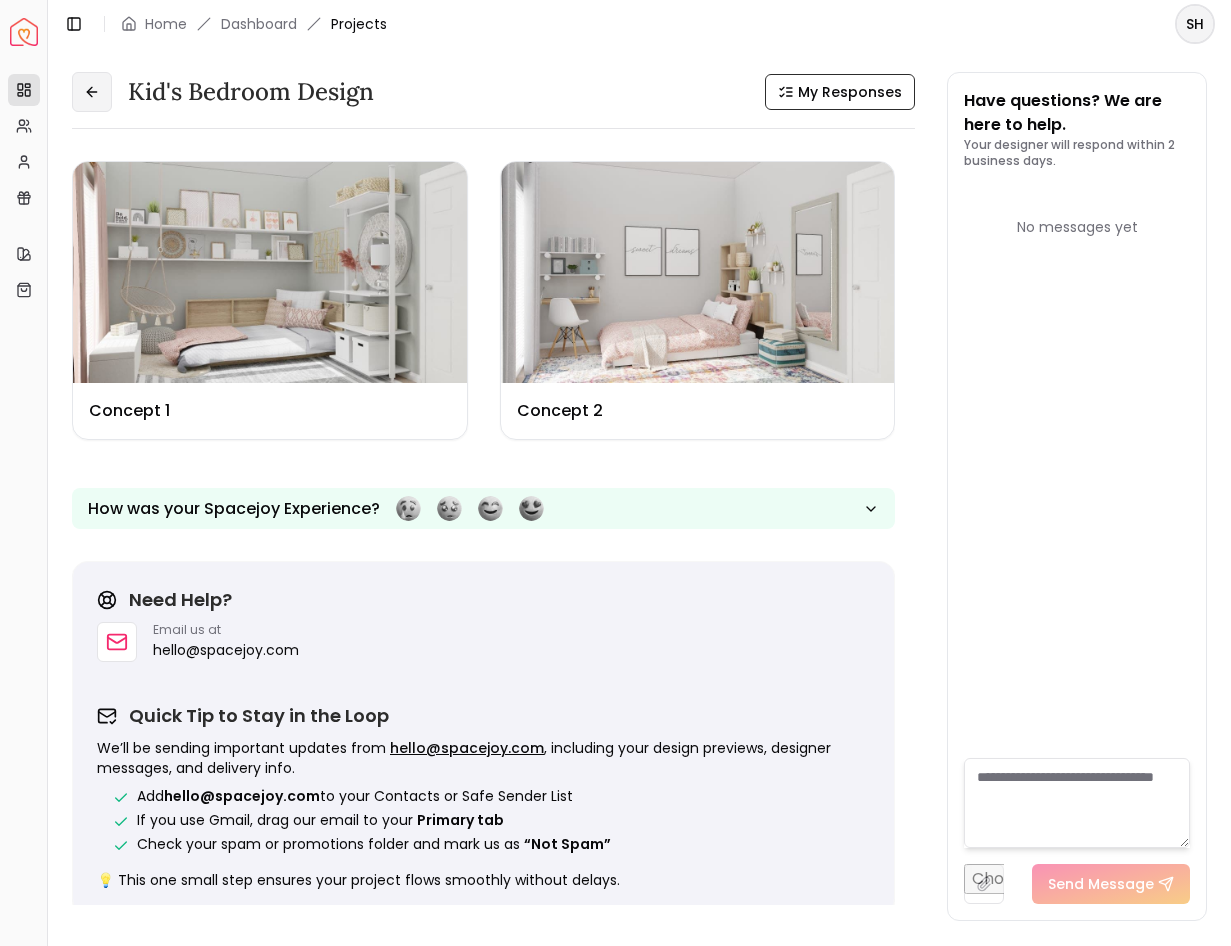 click at bounding box center (92, 92) 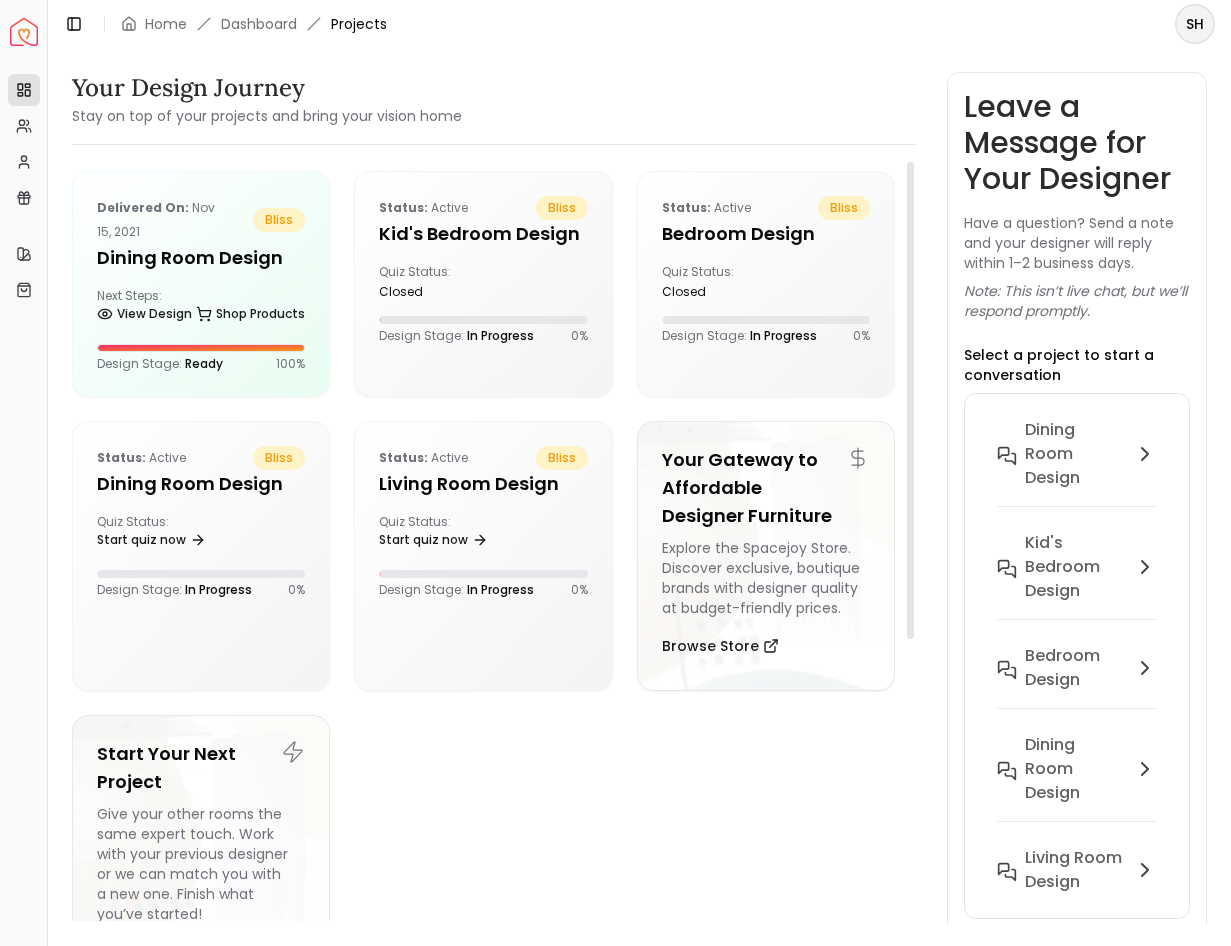 scroll, scrollTop: 0, scrollLeft: 0, axis: both 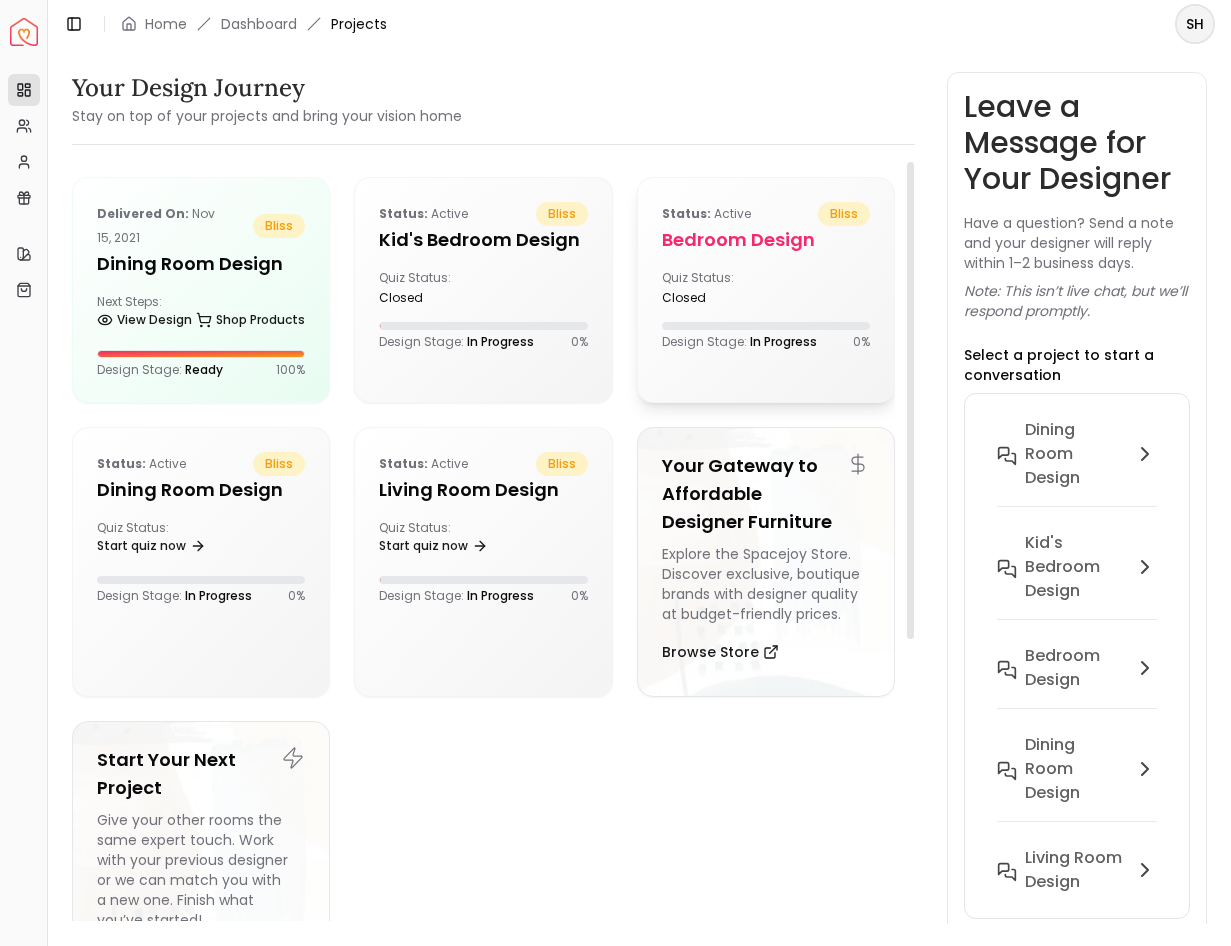click on "Bedroom Design" at bounding box center (766, 240) 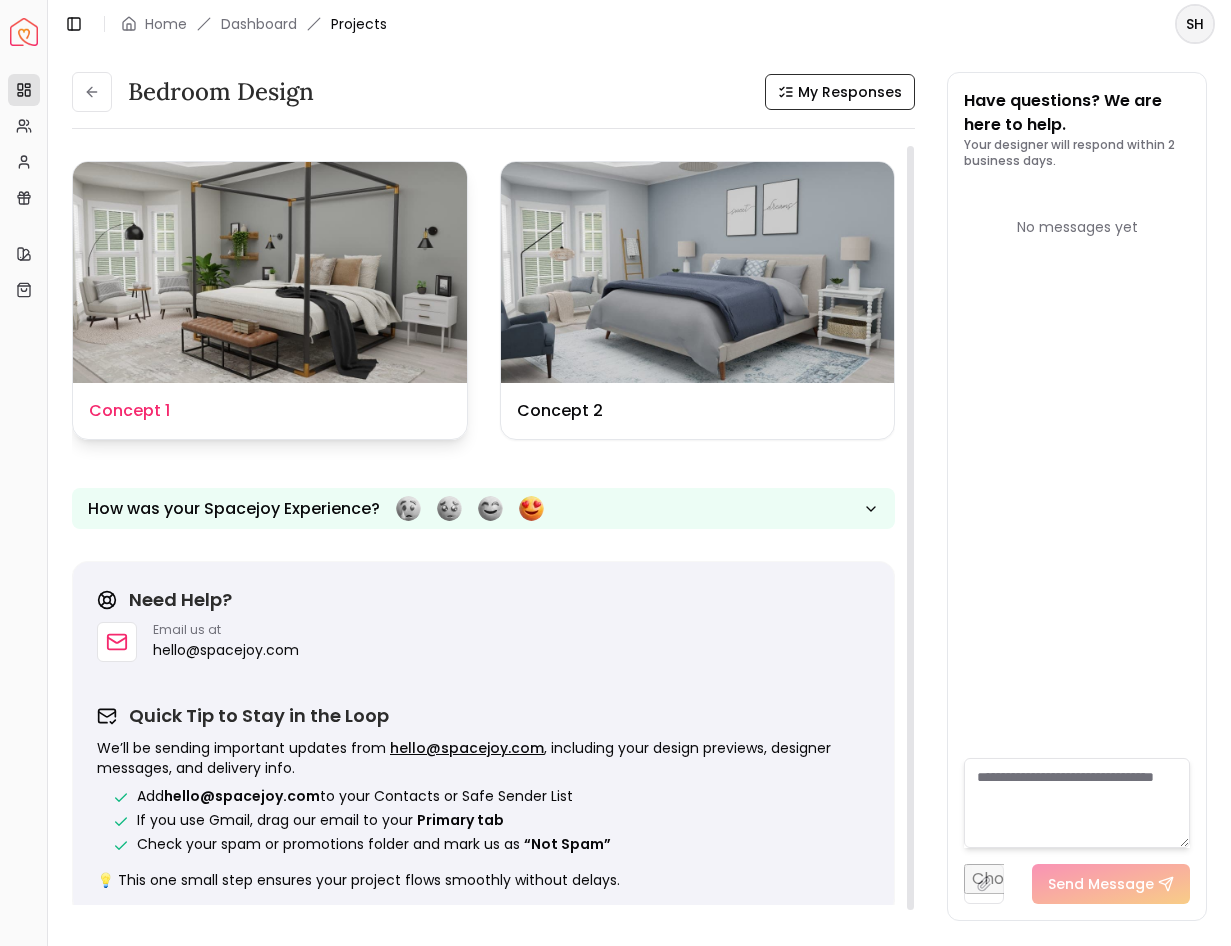 click at bounding box center (270, 272) 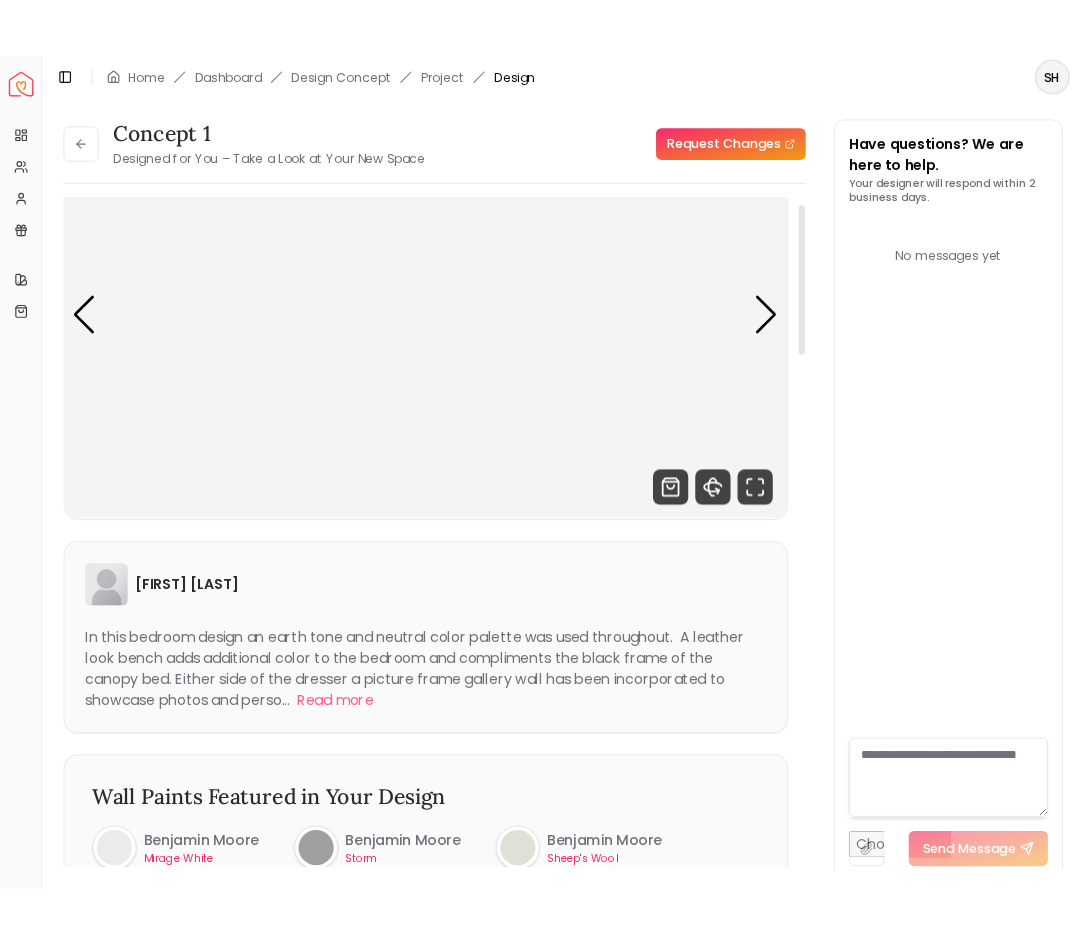 scroll, scrollTop: 0, scrollLeft: 0, axis: both 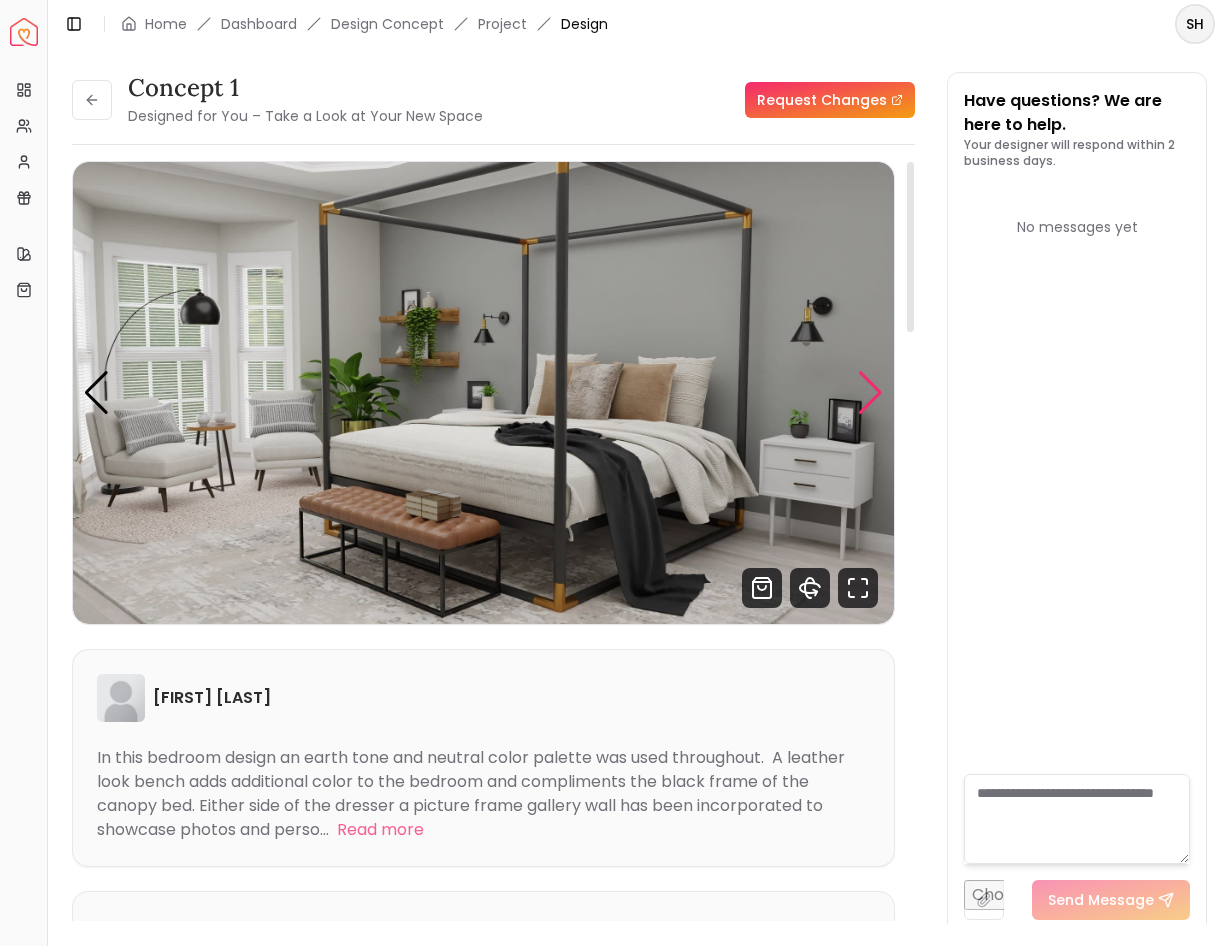 click at bounding box center [870, 393] 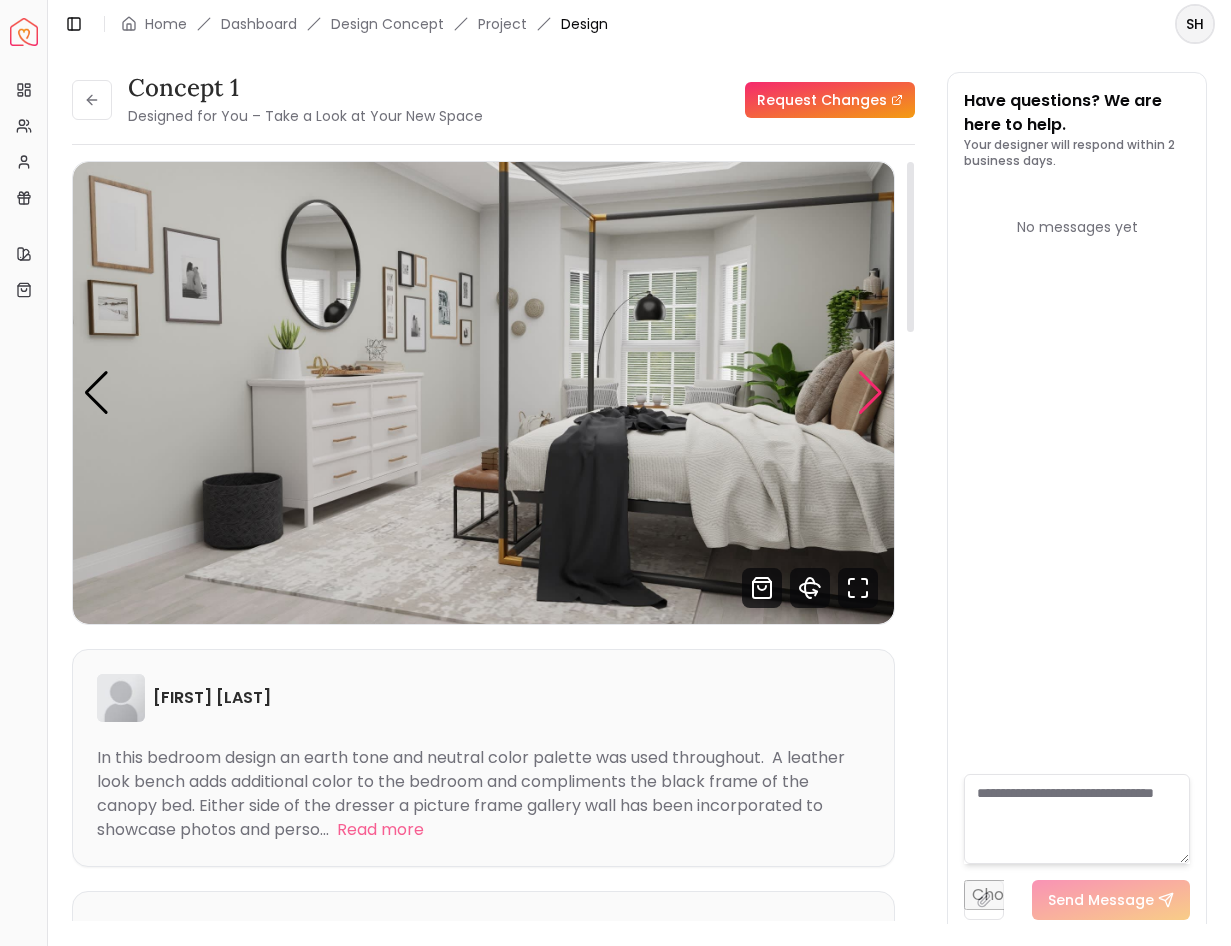 click at bounding box center [870, 393] 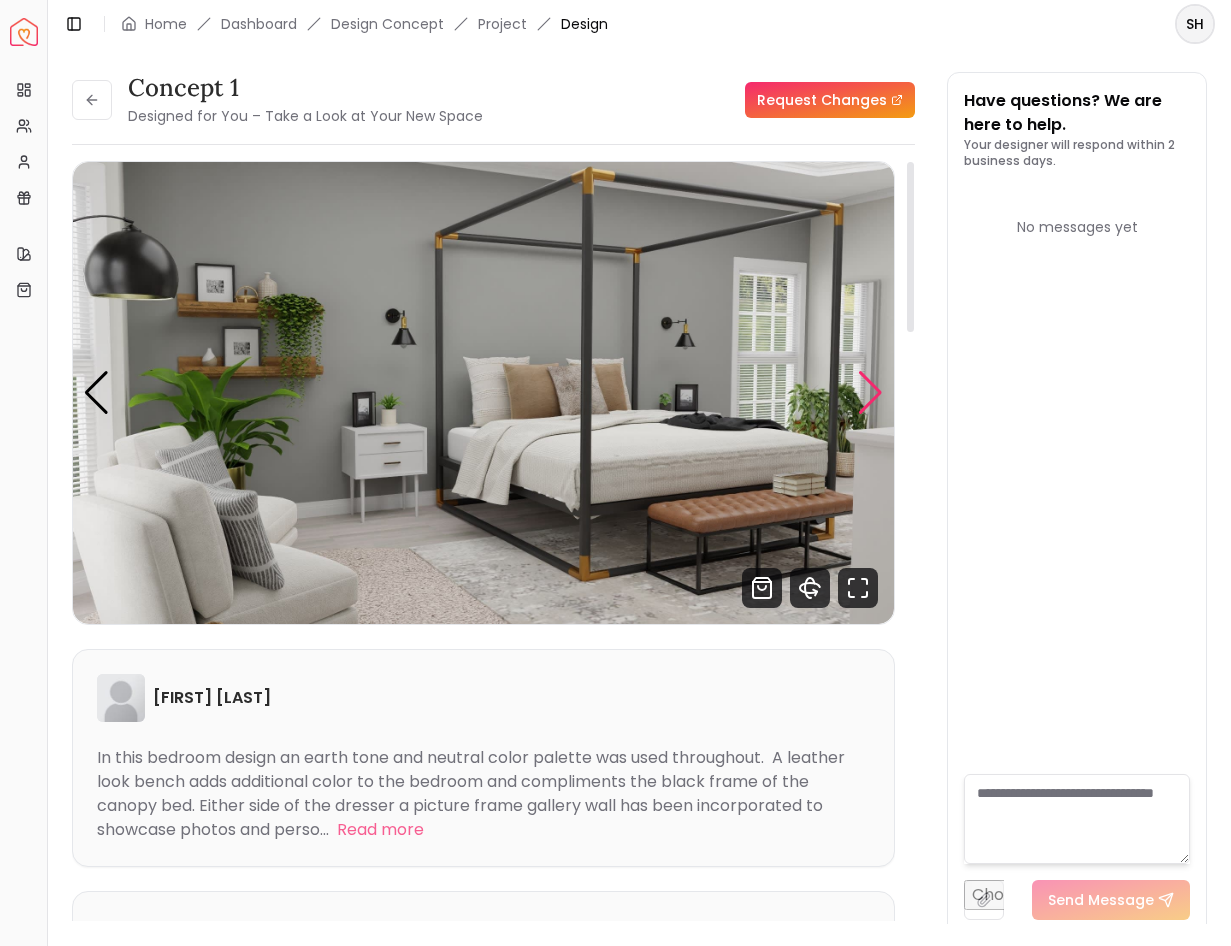 click at bounding box center [870, 393] 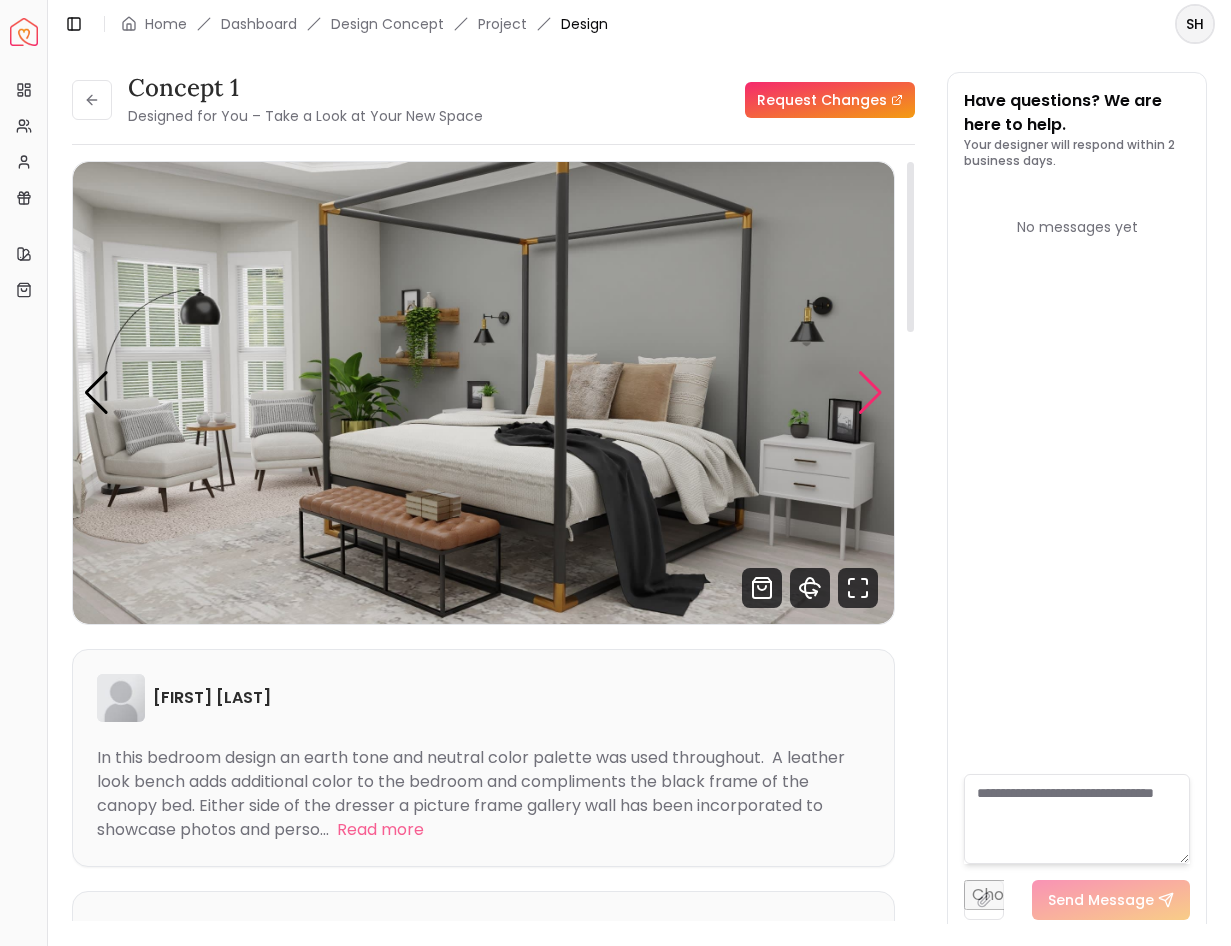 click at bounding box center [870, 393] 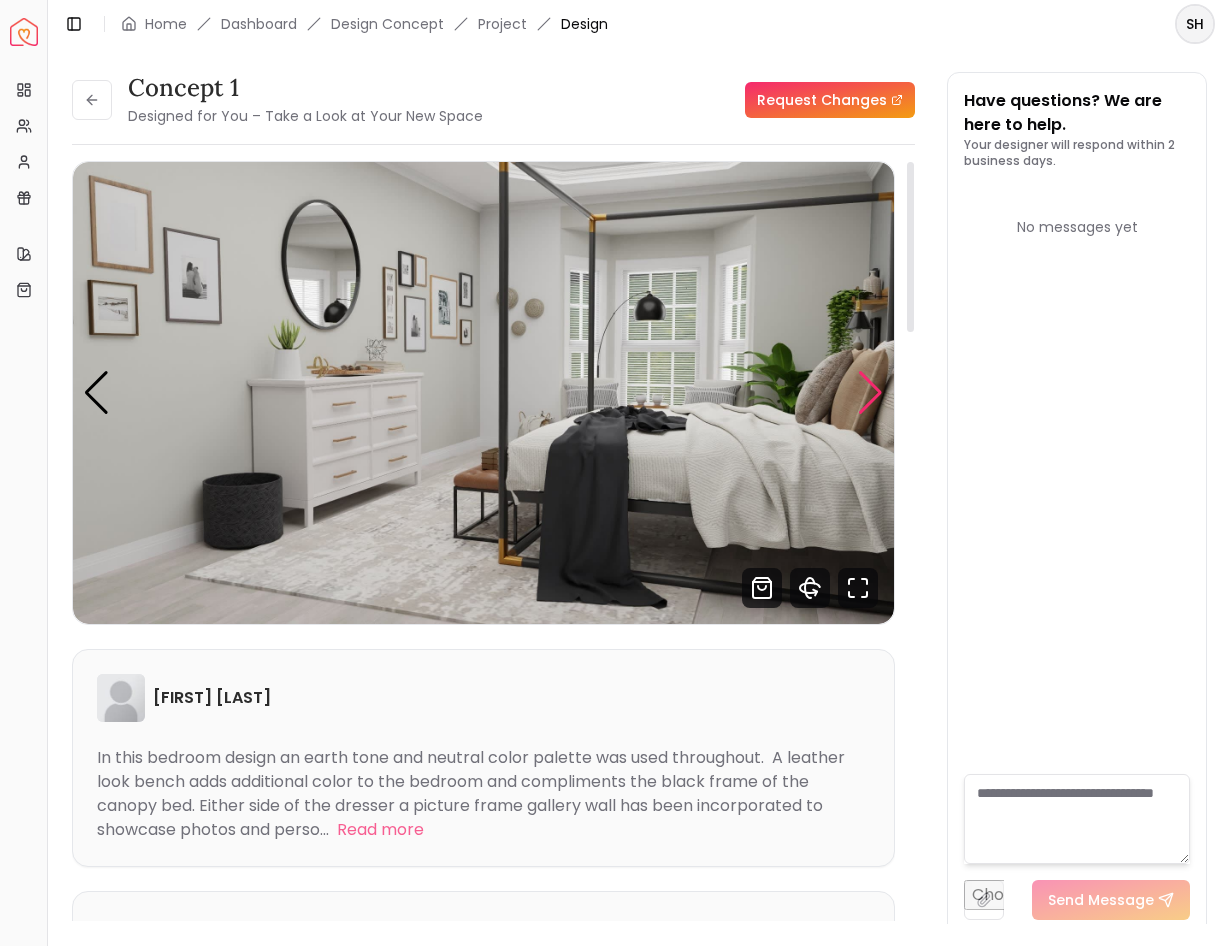 click at bounding box center [870, 393] 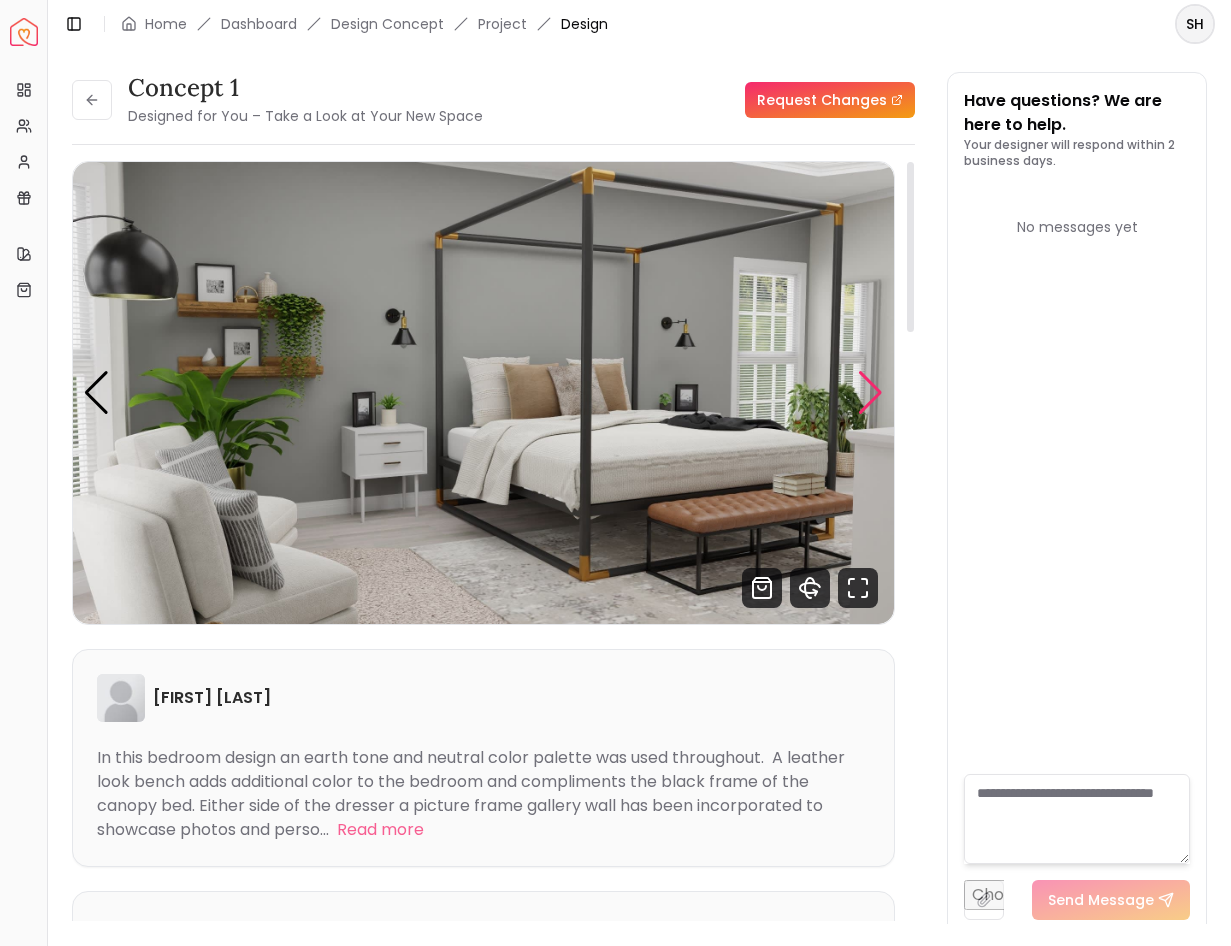 click at bounding box center [870, 393] 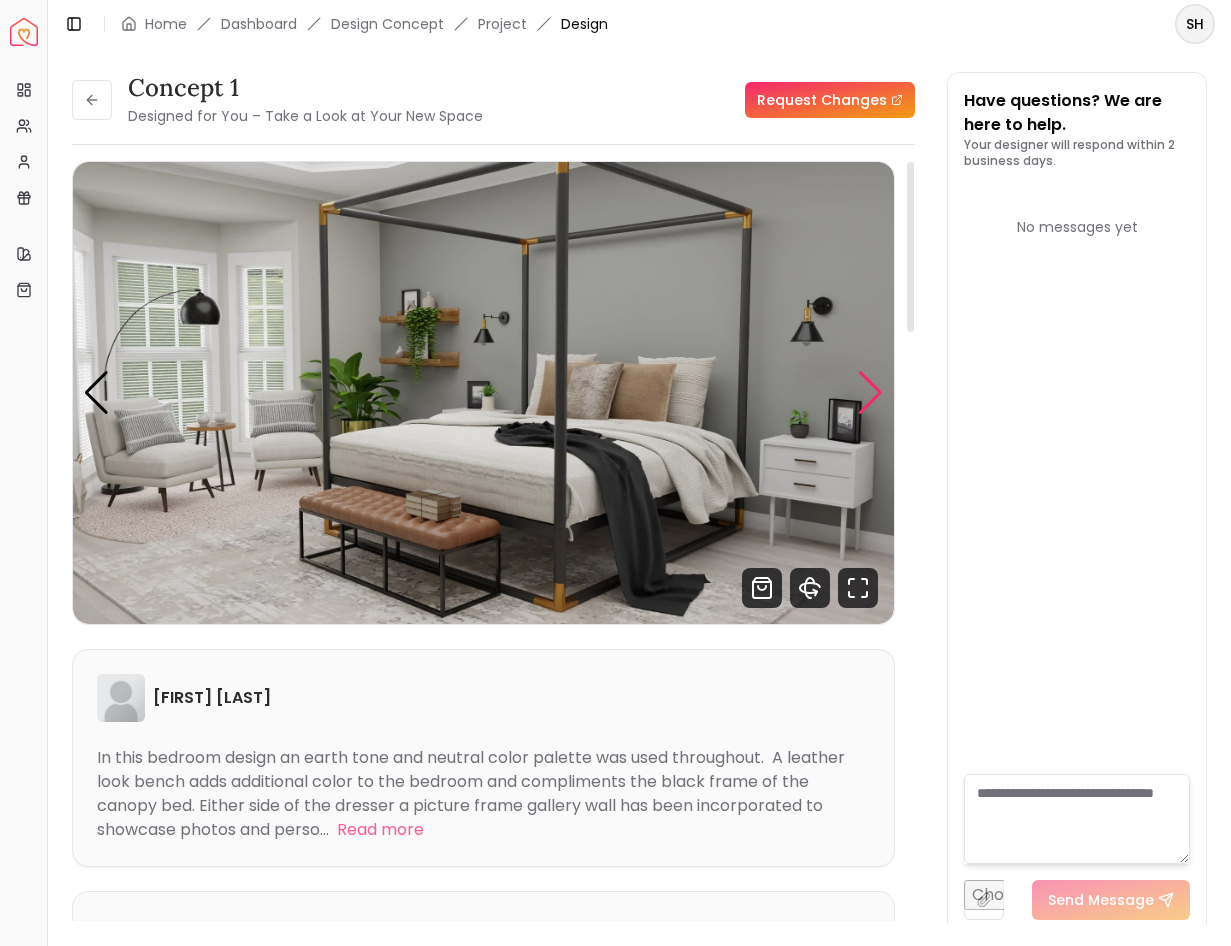 click at bounding box center (870, 393) 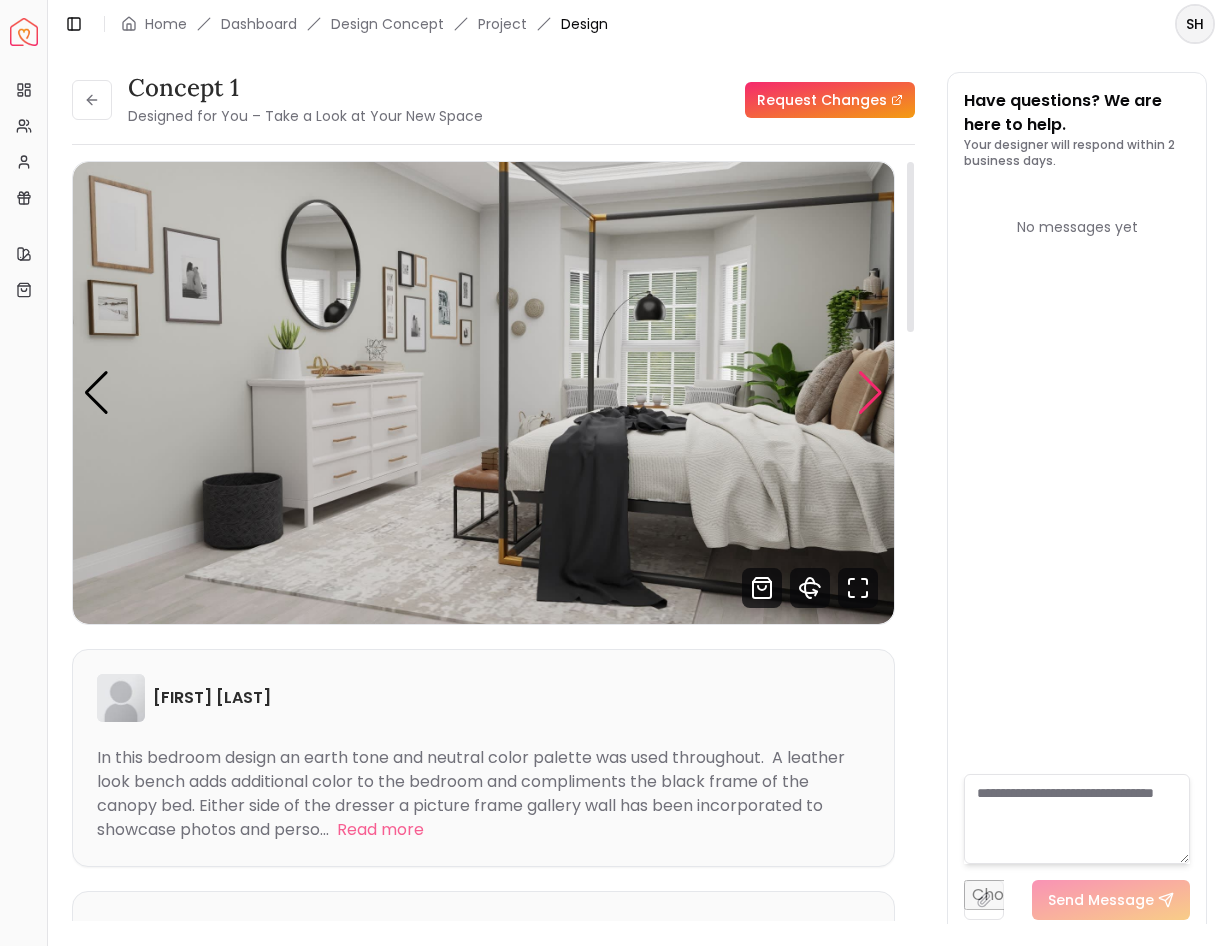 click at bounding box center (870, 393) 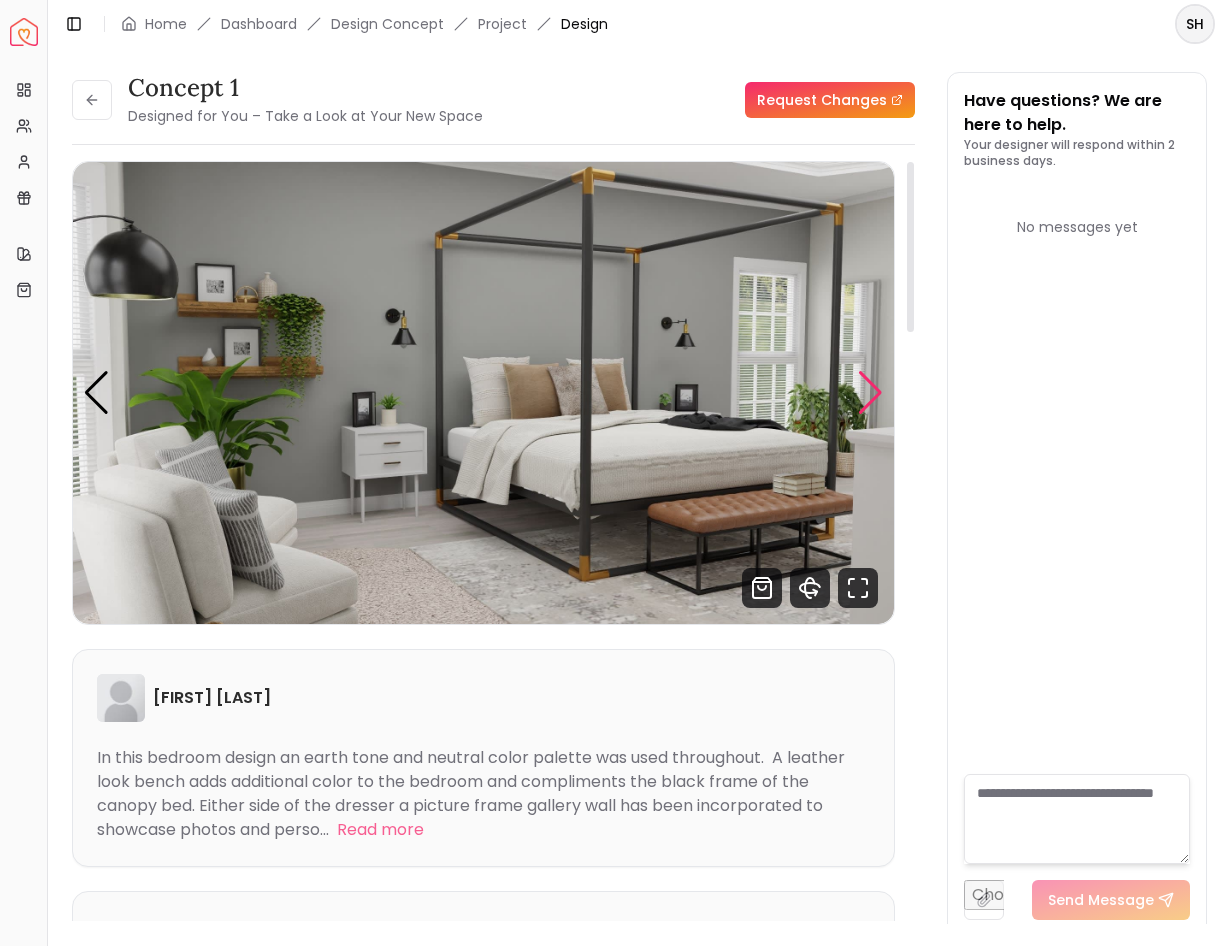 click at bounding box center [870, 393] 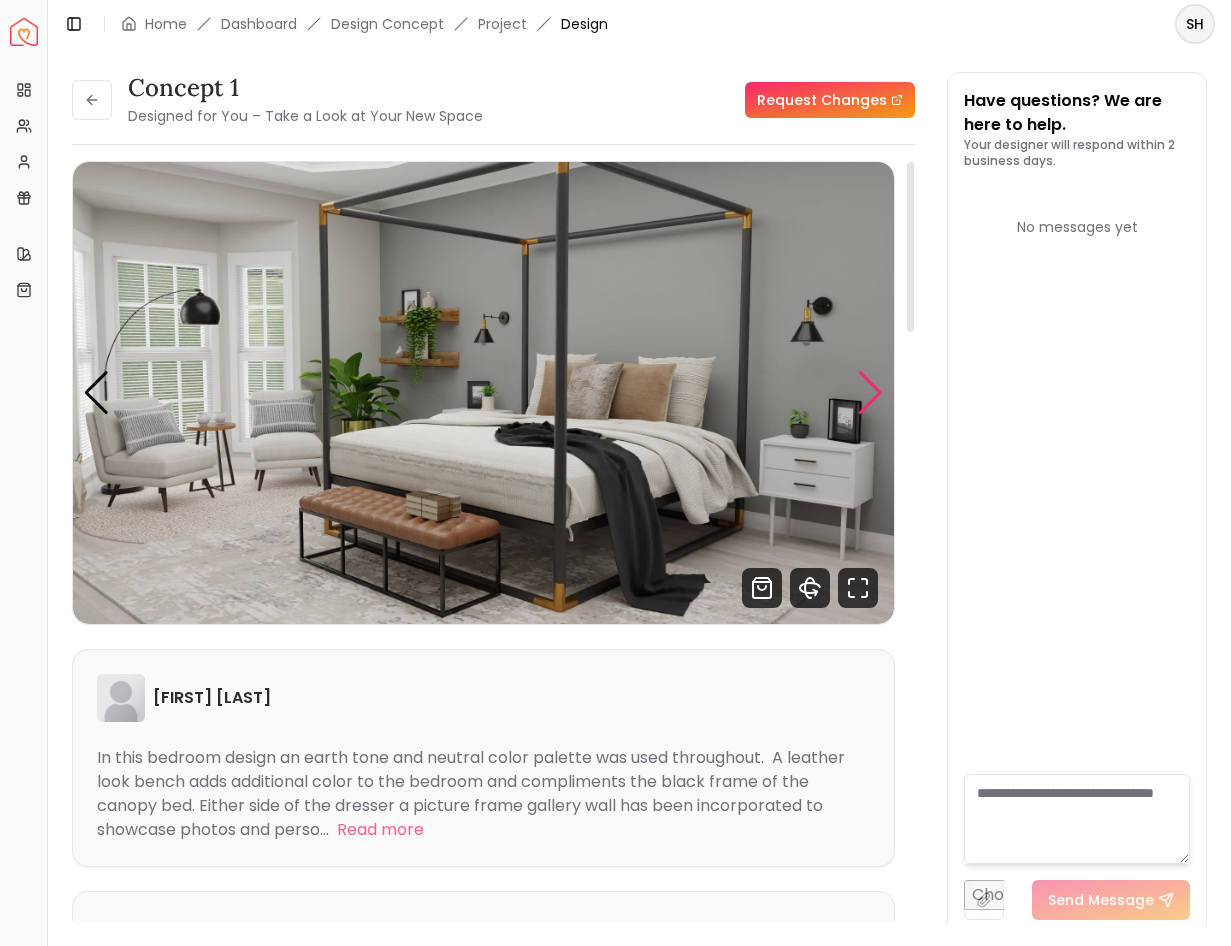 click at bounding box center (870, 393) 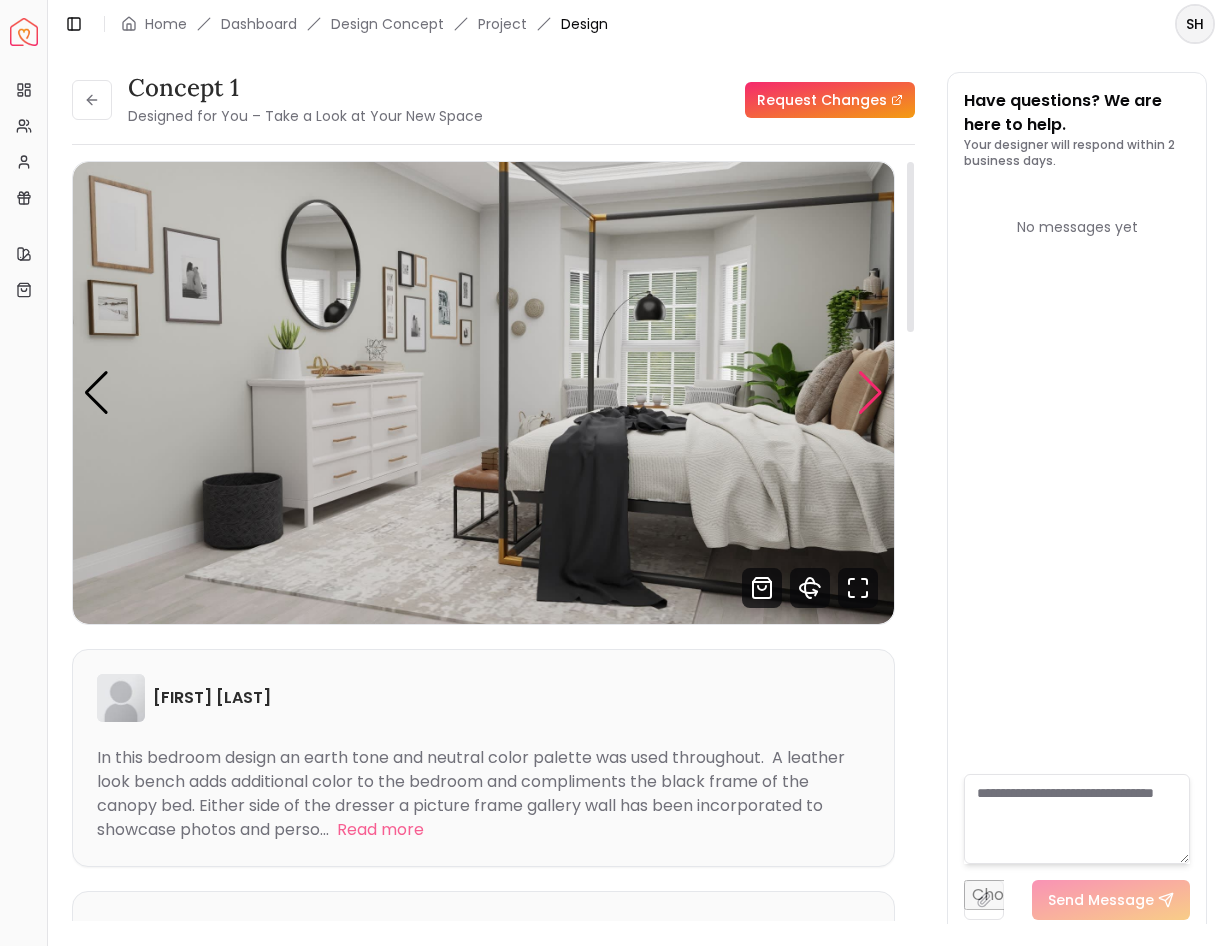 click at bounding box center (870, 393) 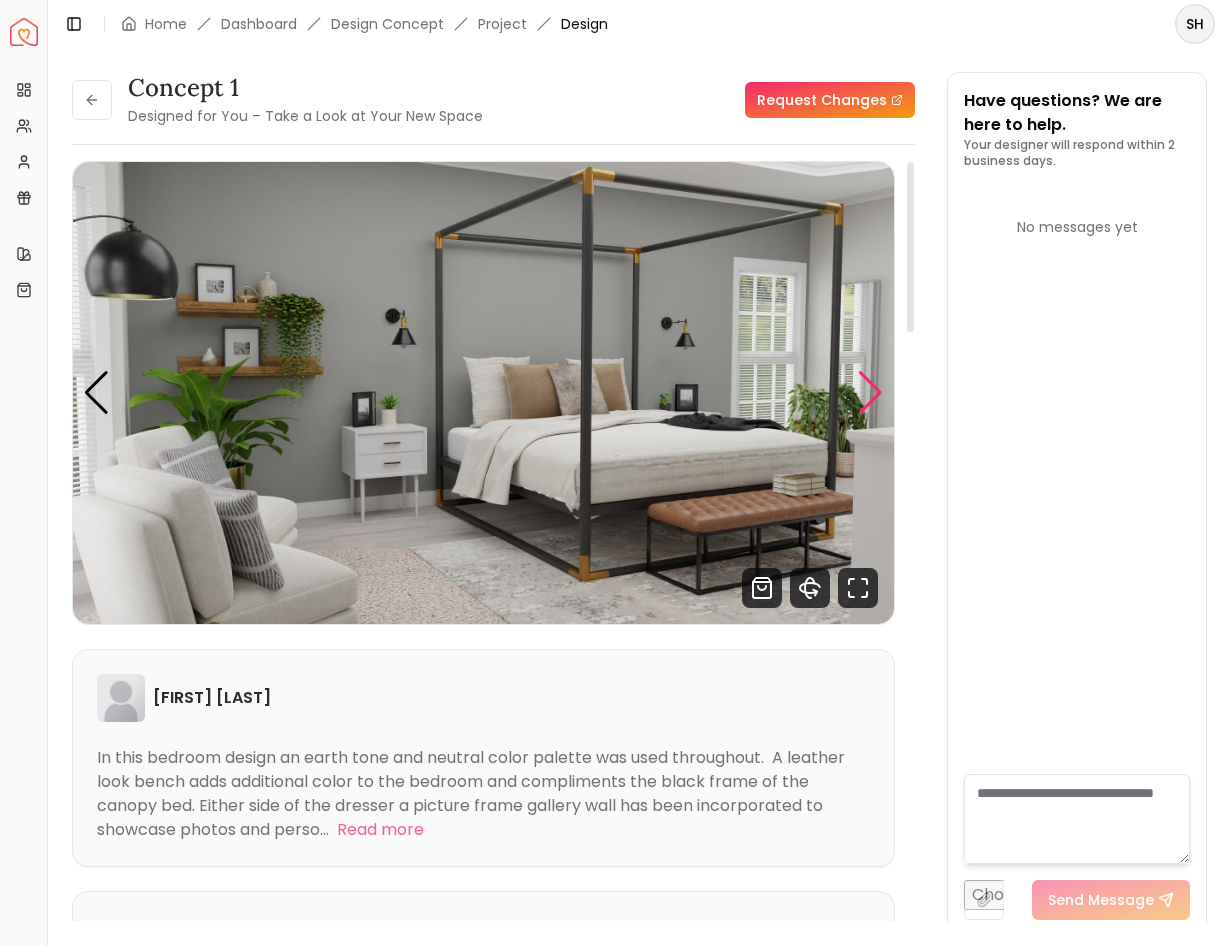 click at bounding box center [870, 393] 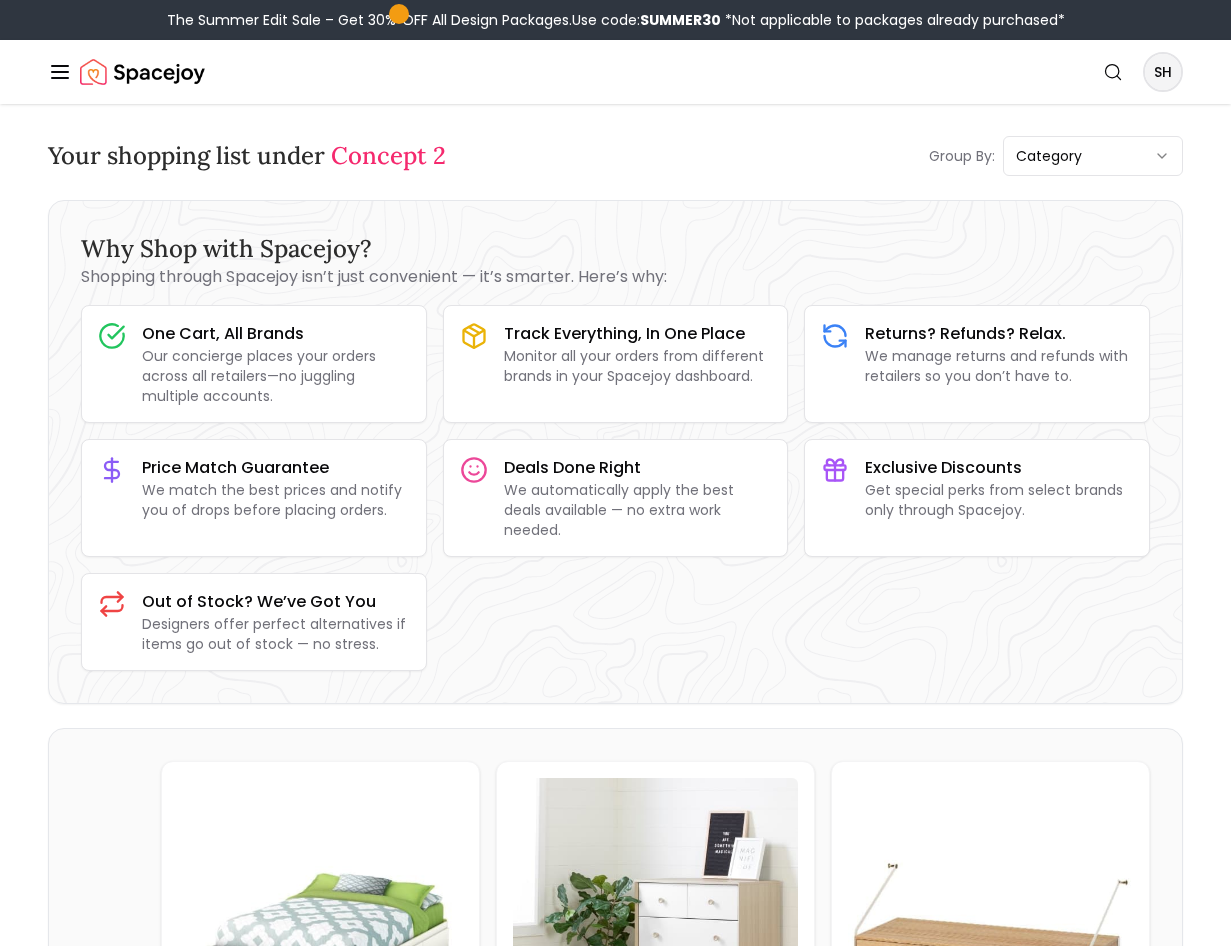 scroll, scrollTop: 0, scrollLeft: 0, axis: both 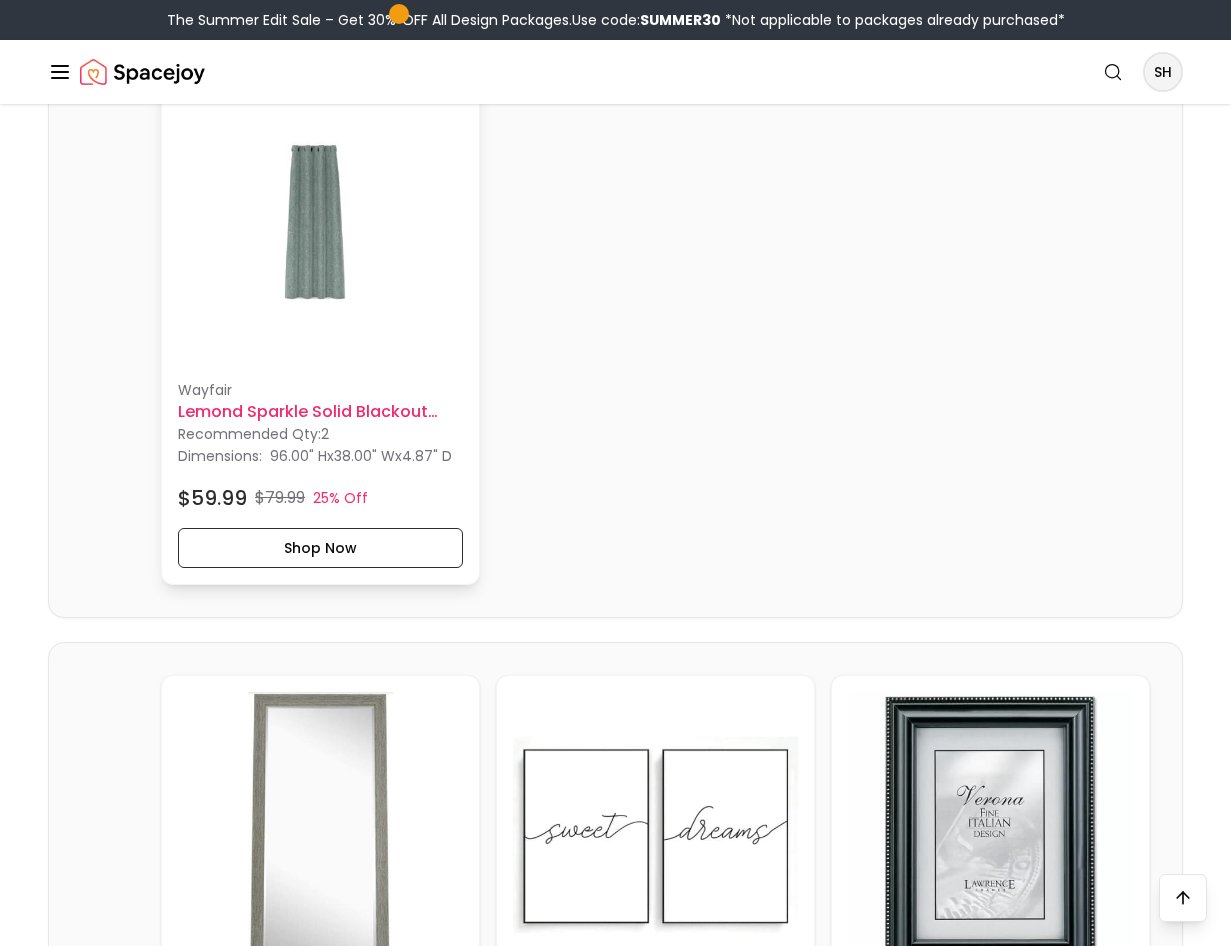 click at bounding box center (320, 221) 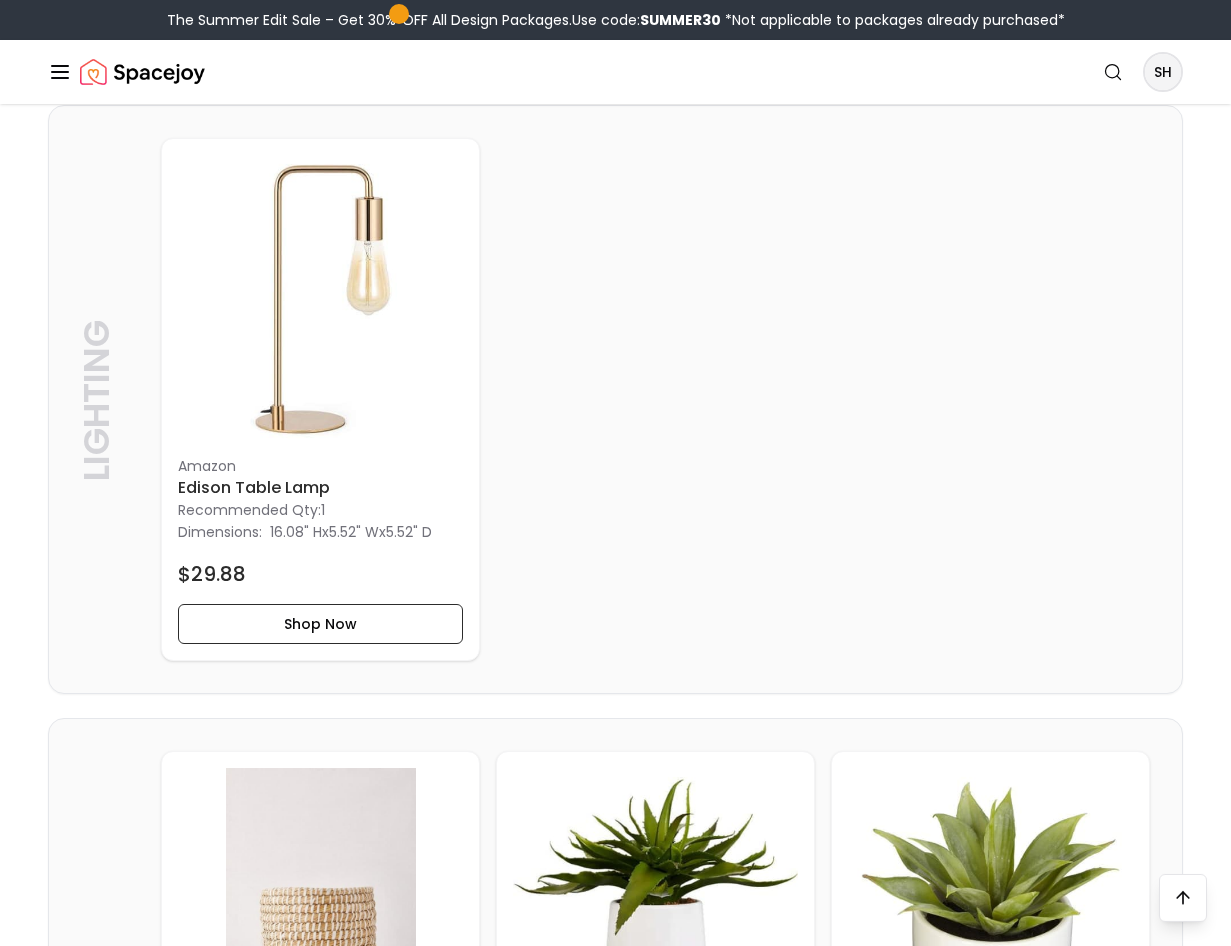 scroll, scrollTop: 5814, scrollLeft: 0, axis: vertical 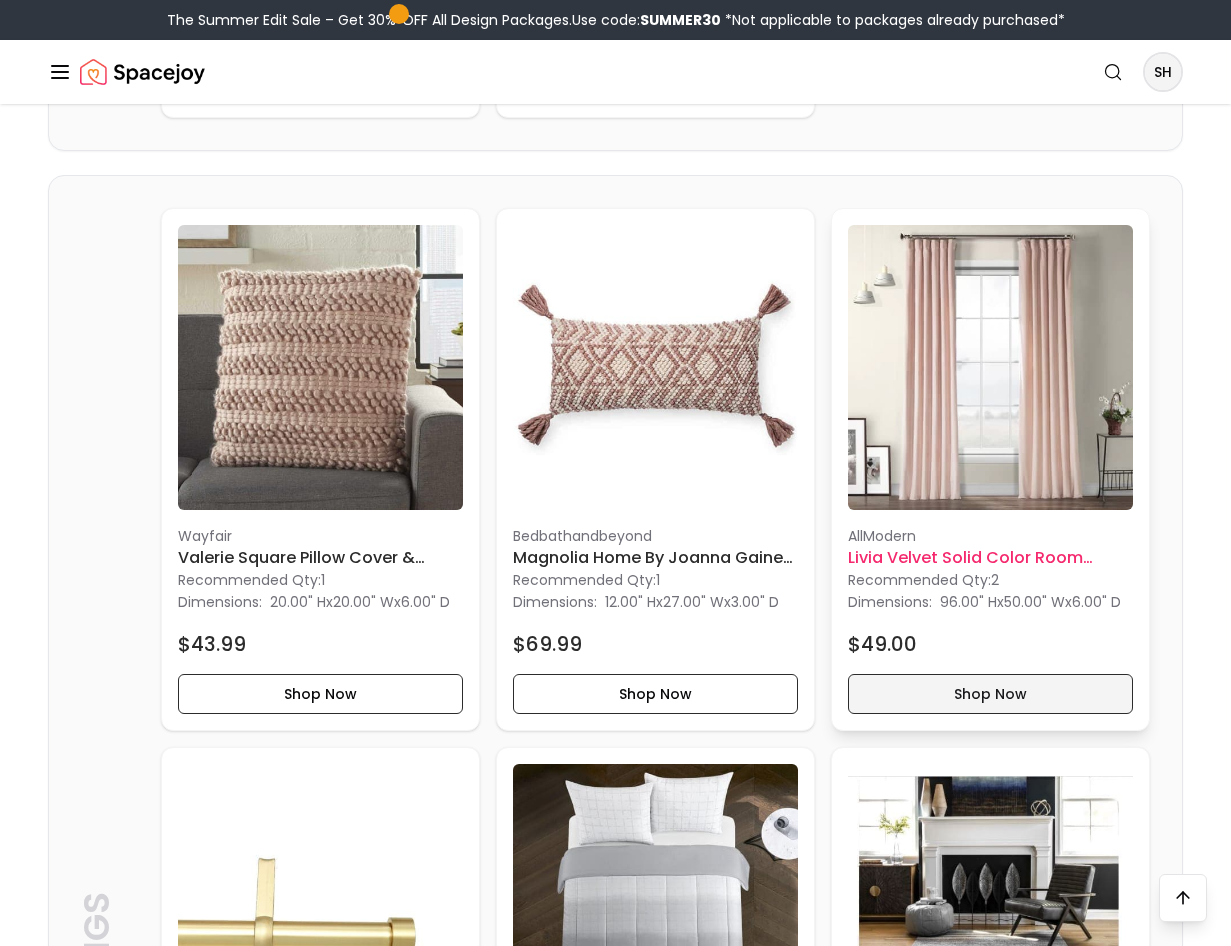 click on "Shop Now" at bounding box center [990, 694] 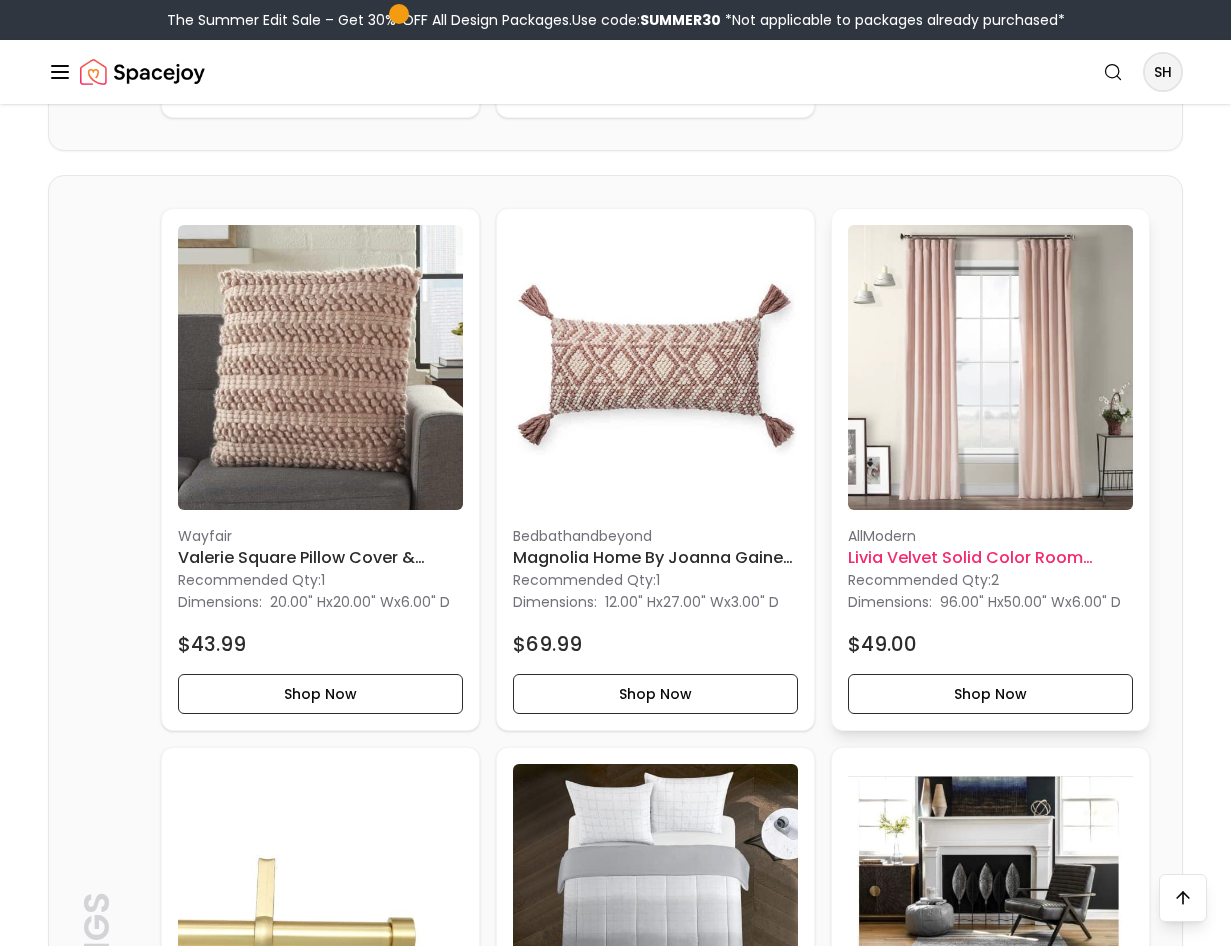 click on "Dimensions:  96.00"   H  x  50.00"   W  x  6.00"   D" at bounding box center (990, 602) 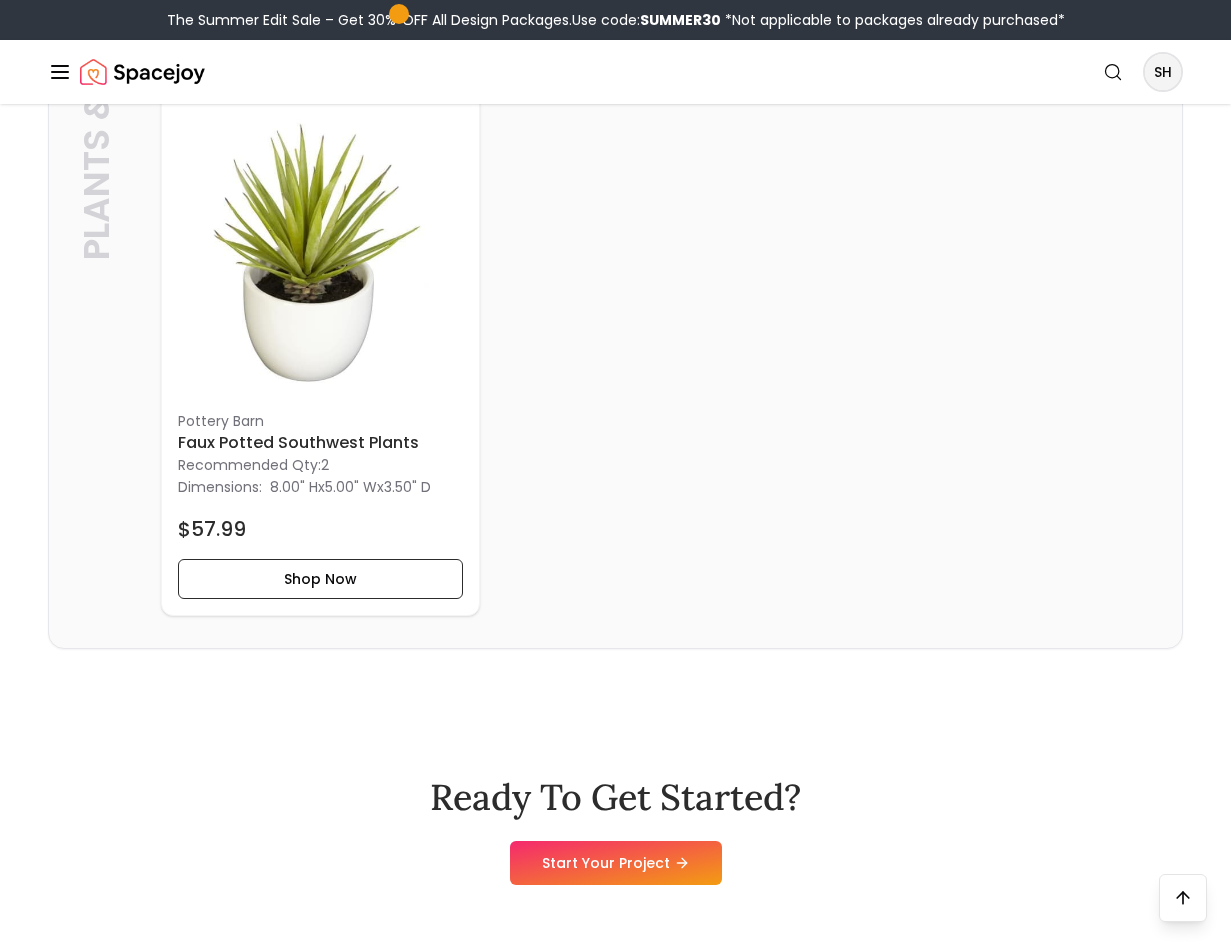 scroll, scrollTop: 9894, scrollLeft: 0, axis: vertical 